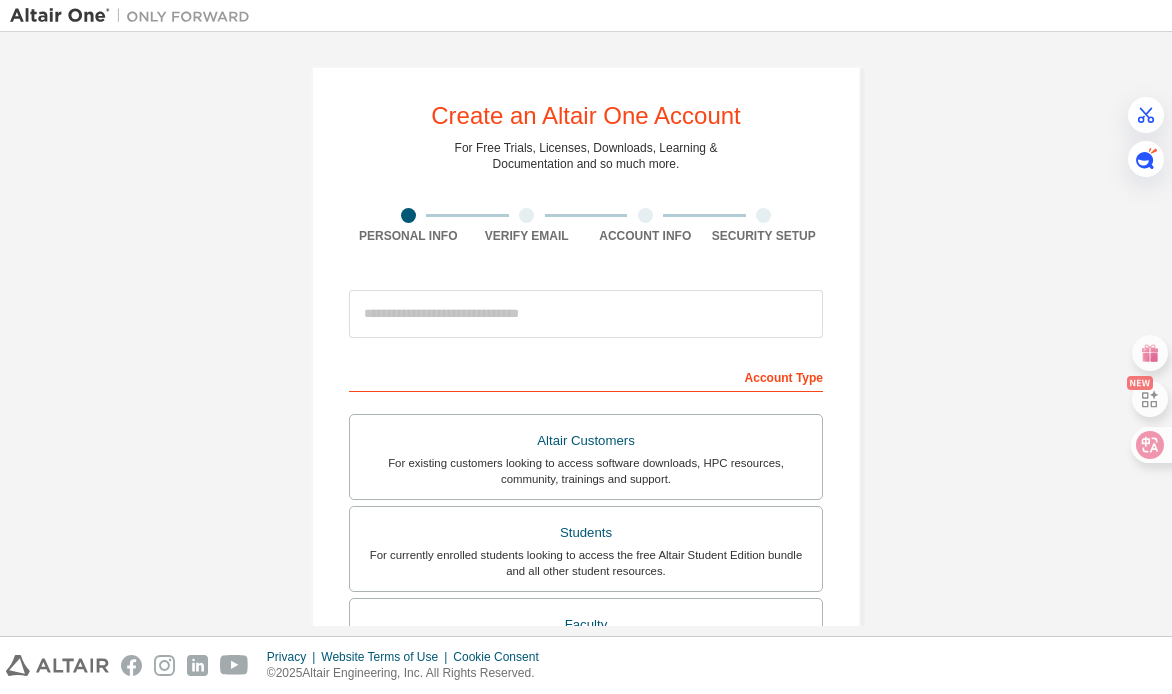 scroll, scrollTop: 0, scrollLeft: 0, axis: both 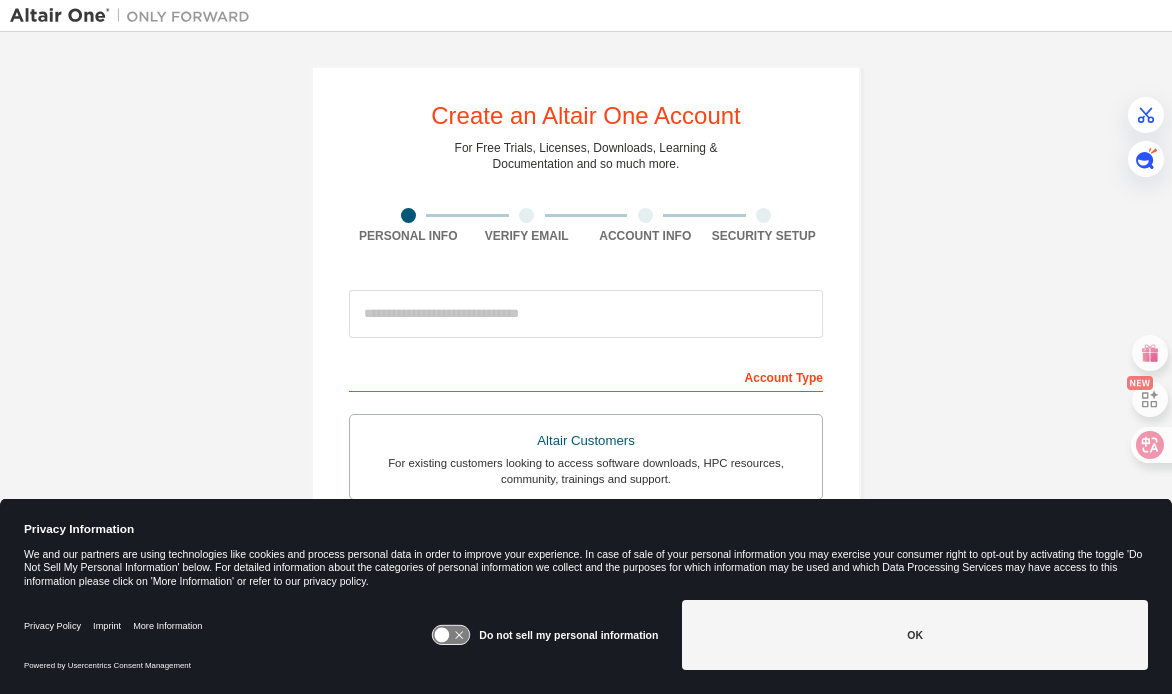 click on "Create an Altair One Account For Free Trials, Licenses, Downloads, Learning &  Documentation and so much more. Personal Info Verify Email Account Info Security Setup This is a federated email. No need to register a new account. You should be able to  login  by using your company's SSO credentials. Email already exists. Please try to  login  instead. Account Type Altair Customers For existing customers looking to access software downloads, HPC resources, community, trainings and support. Students For currently enrolled students looking to access the free Altair Student Edition bundle and all other student resources. Faculty For faculty & administrators of academic institutions administering students and accessing software for academic purposes. Everyone else For individuals, businesses and everyone else looking to try Altair software and explore our product offerings. Your Profile First Name Last Name Job Title Please provide State/Province to help us route sales and support resources to you more efficiently." at bounding box center (586, 571) 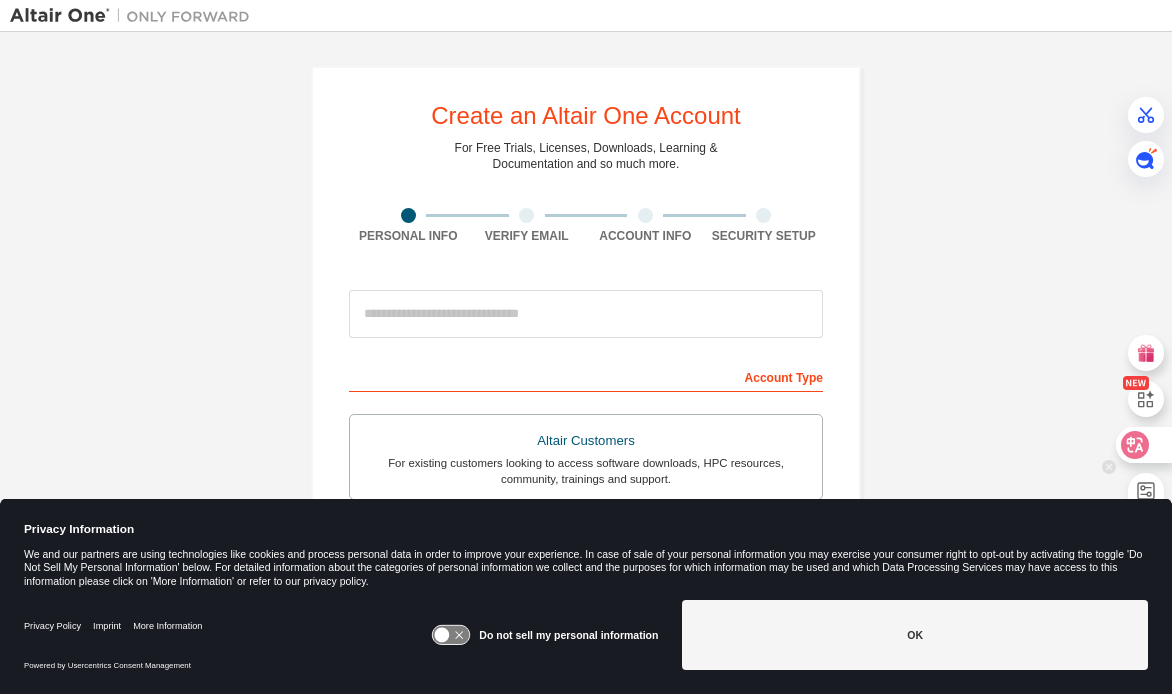 click 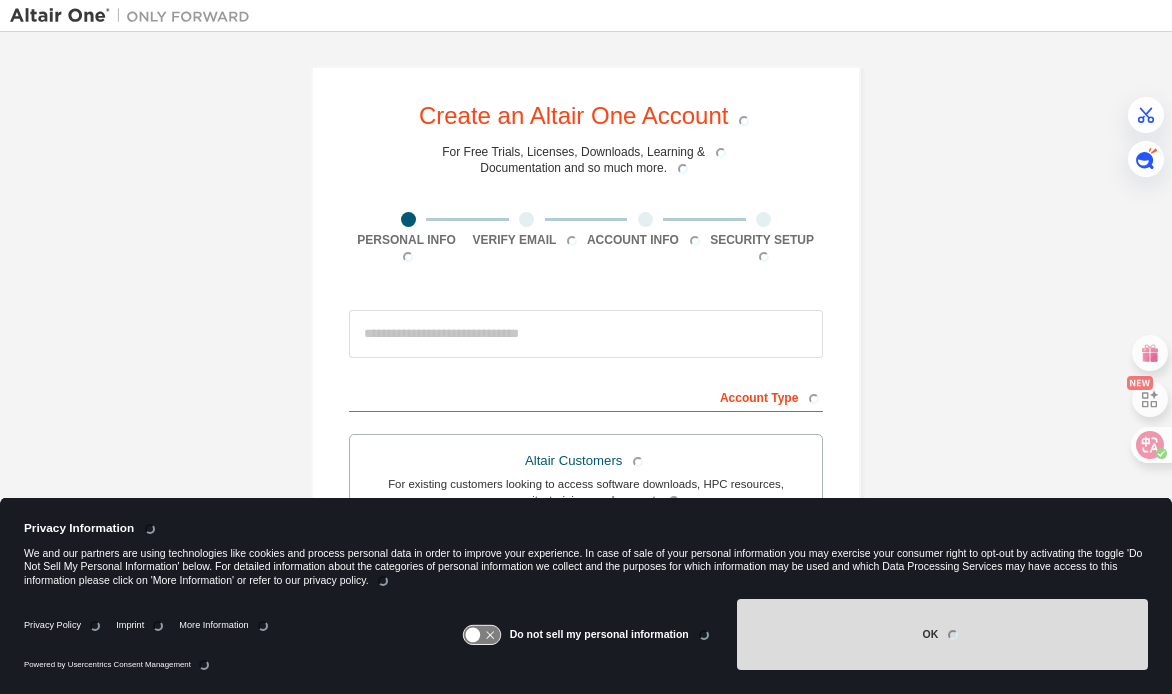 click on "OK" at bounding box center [942, 634] 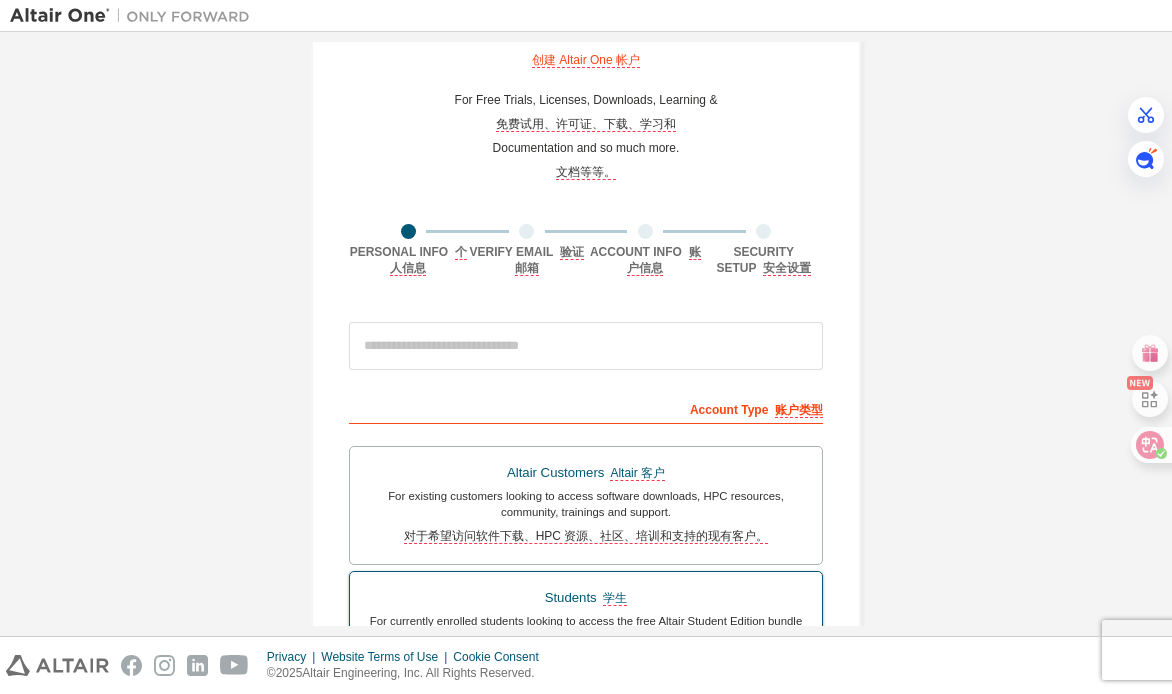 scroll, scrollTop: 266, scrollLeft: 0, axis: vertical 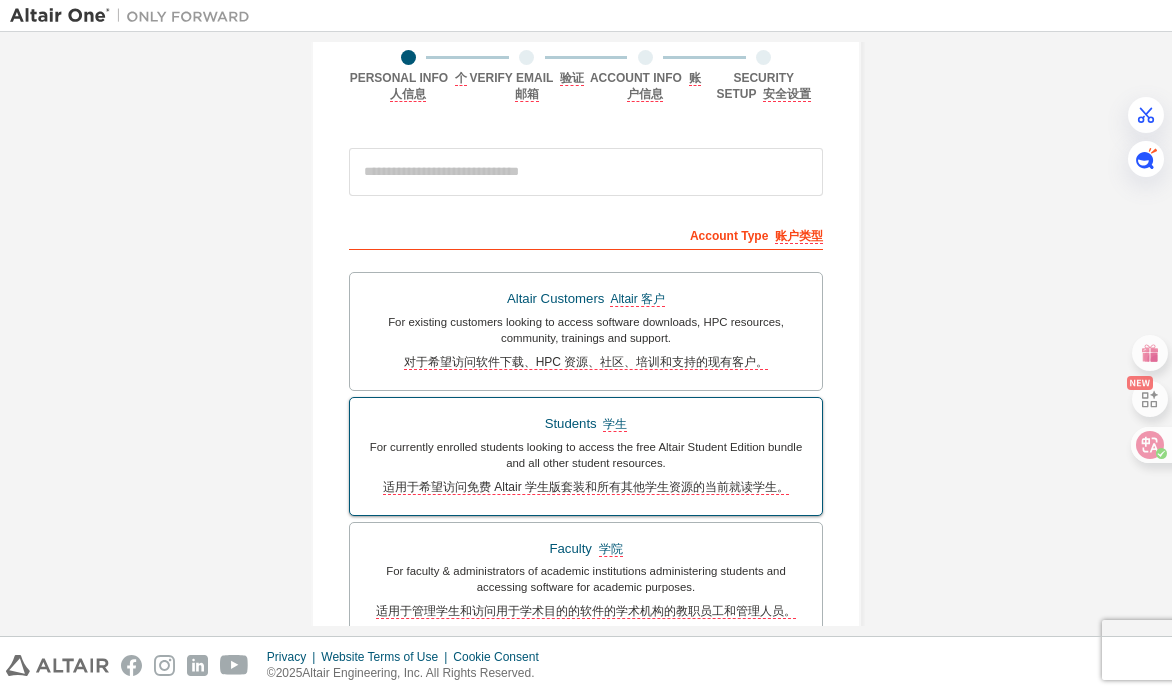 click on "For currently enrolled students looking to access the free Altair Student Edition bundle and all other student resources. 适用于希望访问免费 Altair 学生版套装和所有其他学生资源的当前就读学生。" at bounding box center [586, 471] 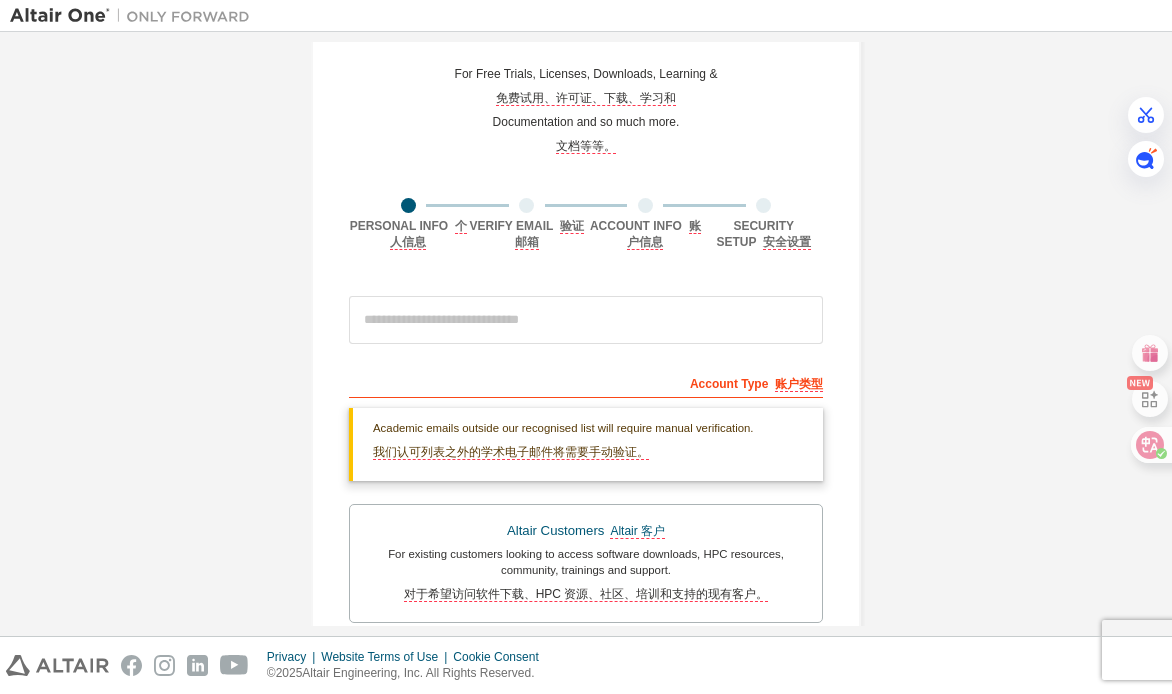 scroll, scrollTop: 0, scrollLeft: 0, axis: both 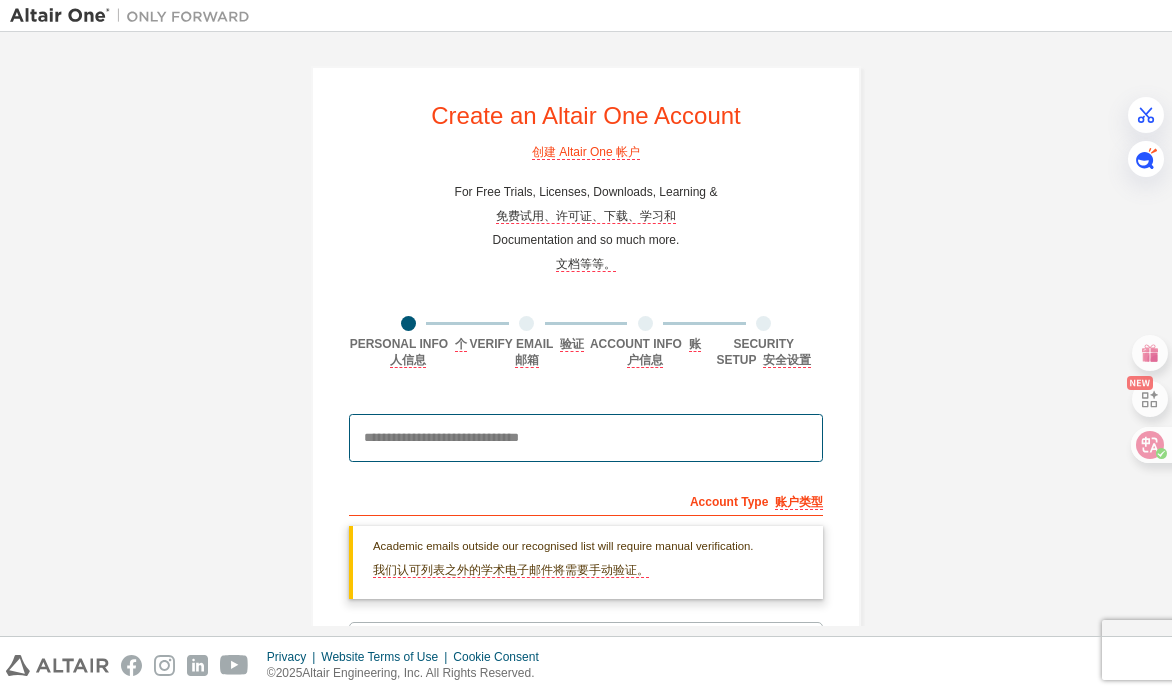 click at bounding box center [586, 438] 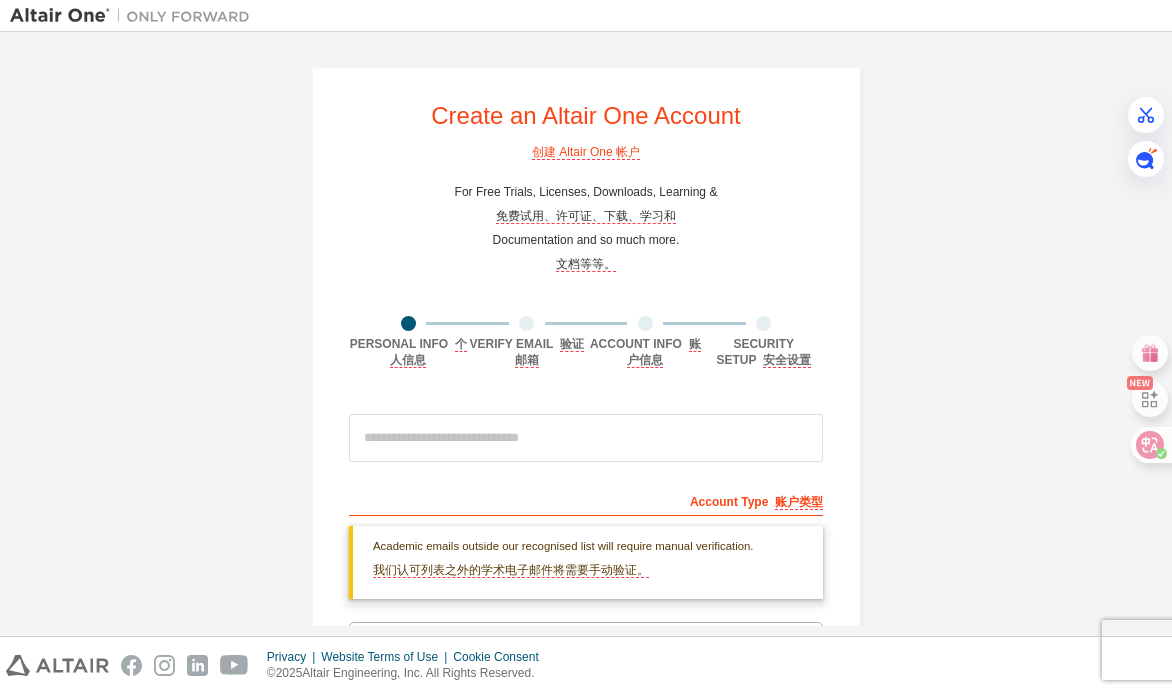 click on "Create an Altair One Account 创建 Altair One 帐户 For Free Trials, Licenses, Downloads, Learning &  免费试用、许可证、下载、学习和 Documentation and so much more. 文档等等。 Personal Info    个人信息 Verify Email    验证邮箱 Account Info    账户信息 Security Setup    安全设置 This is a federated email. No need to register a new account. You should be able to  login  by using your company's SSO credentials. Email already exists. Please try to  login  instead. Account Type    账户类型 Academic emails outside our recognised list will require manual verification. 我们认可列表之外的学术电子邮件将需要手动验证。 You must enter a valid email address provided by your academic institution (e.g.,   [EMAIL] ).   What if I cannot get one? Altair Customers    Altair 客户 For existing customers looking to access software downloads, HPC resources, community, trainings and support. Students    学生 Faculty    学院    名" at bounding box center [586, 774] 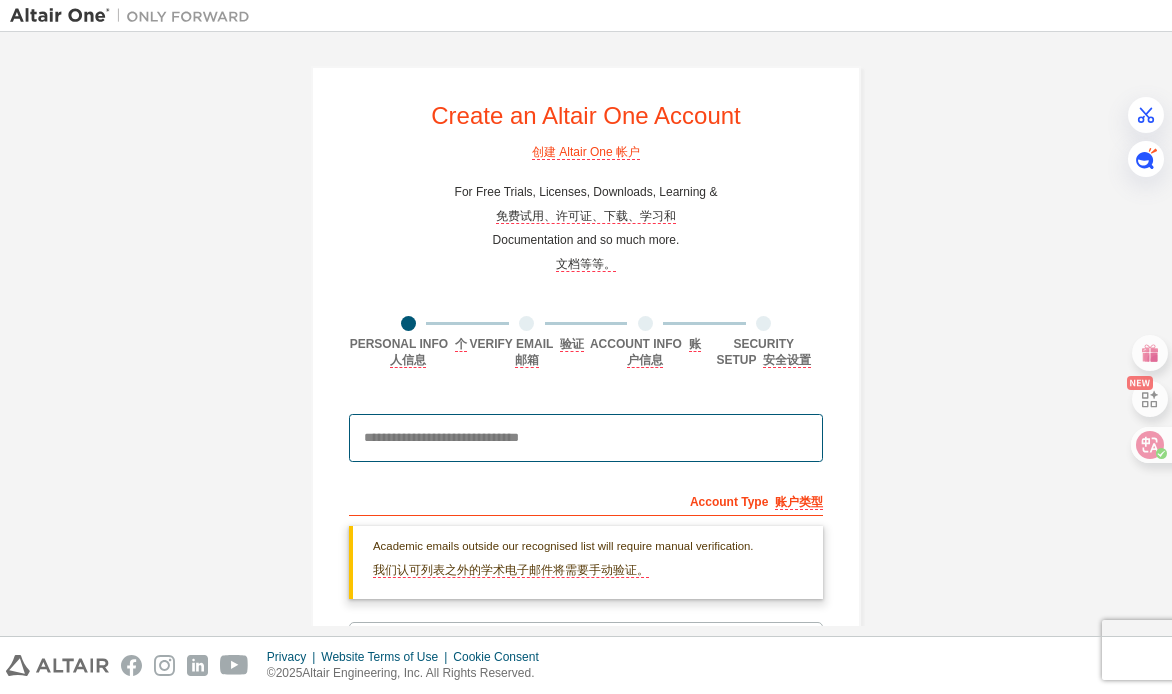 click at bounding box center (586, 438) 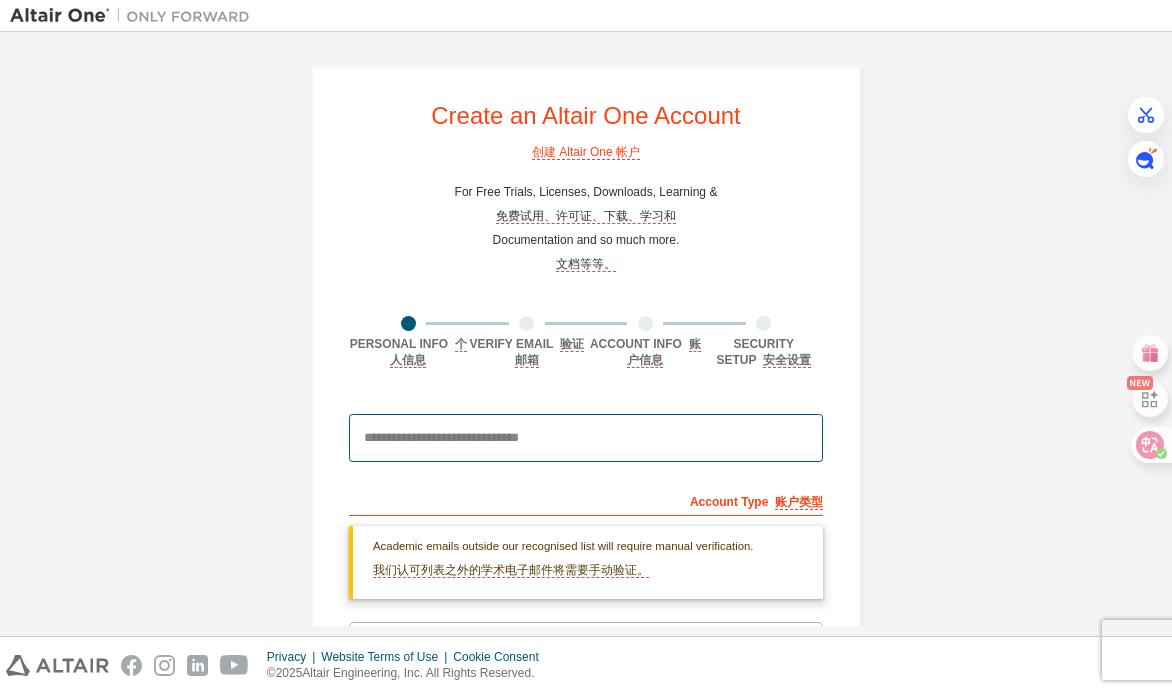 type on "**********" 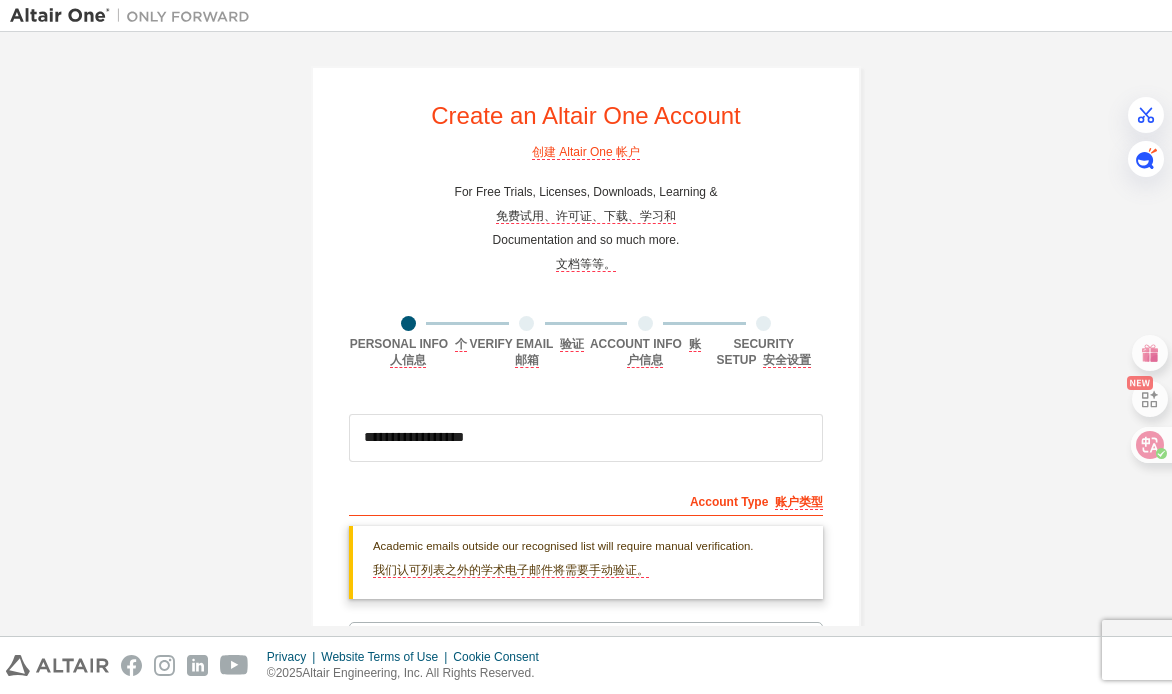 type on "**" 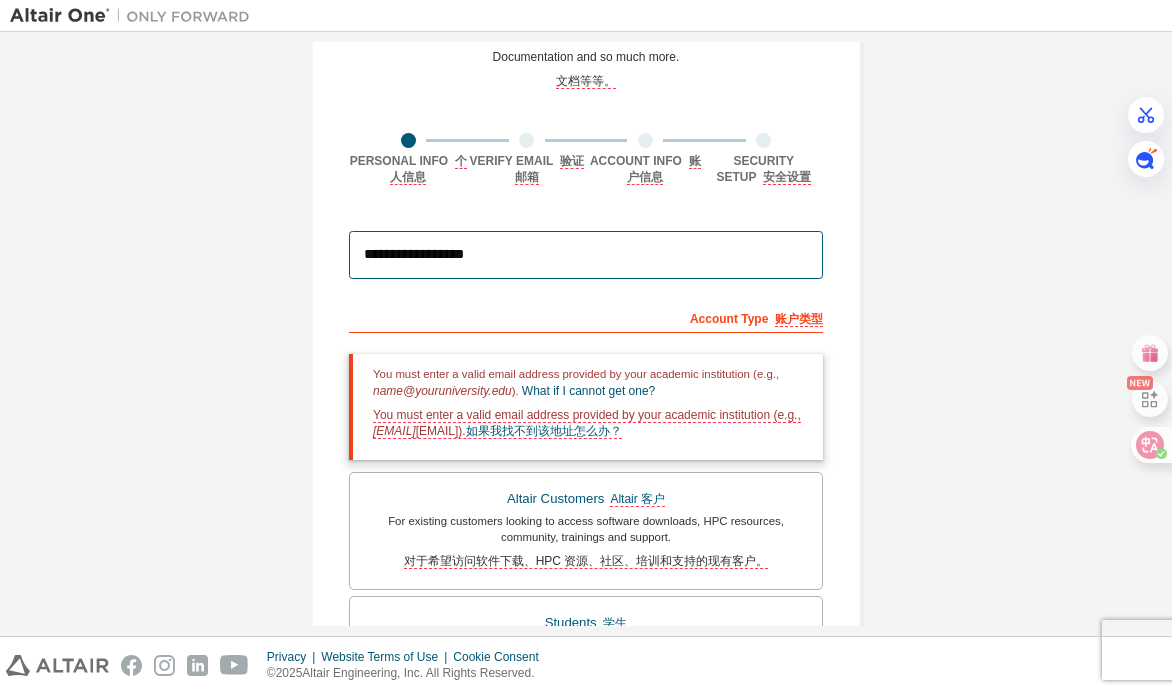 scroll, scrollTop: 133, scrollLeft: 0, axis: vertical 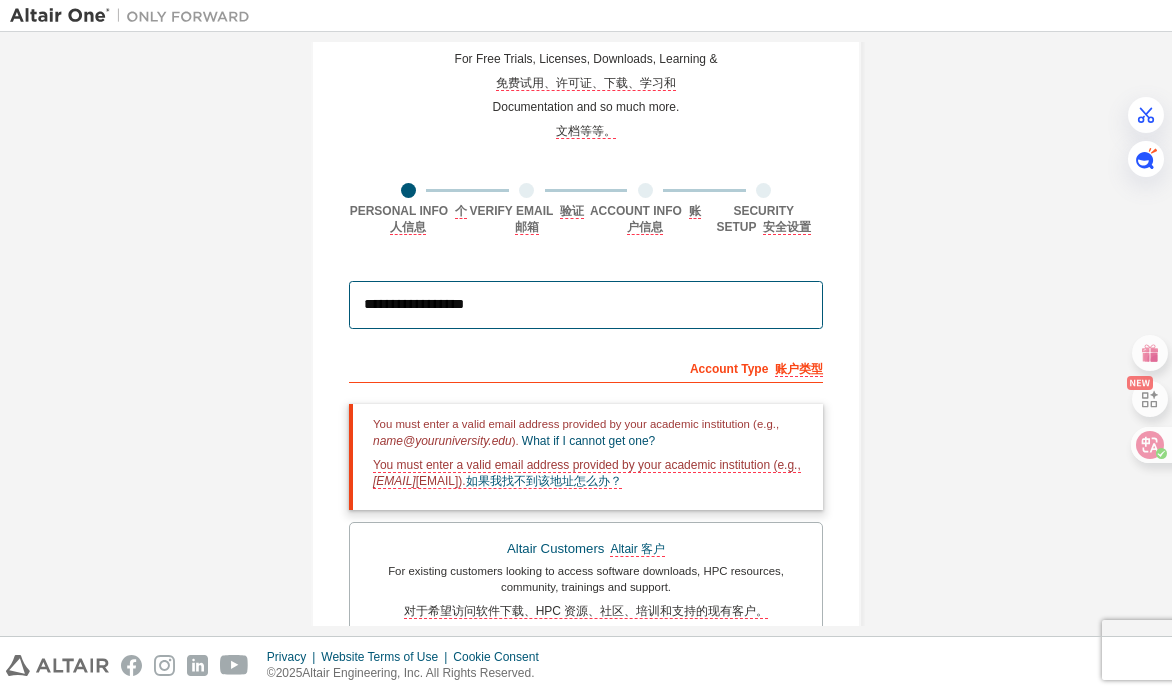 drag, startPoint x: 489, startPoint y: 305, endPoint x: 230, endPoint y: 299, distance: 259.0695 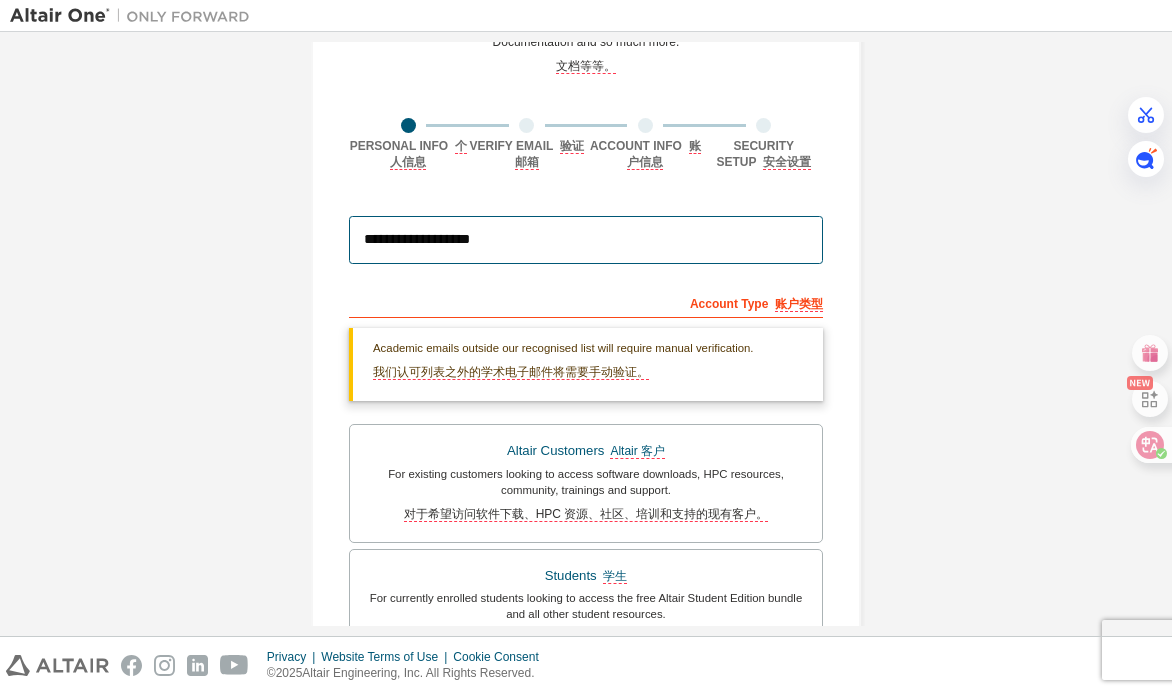 scroll, scrollTop: 200, scrollLeft: 0, axis: vertical 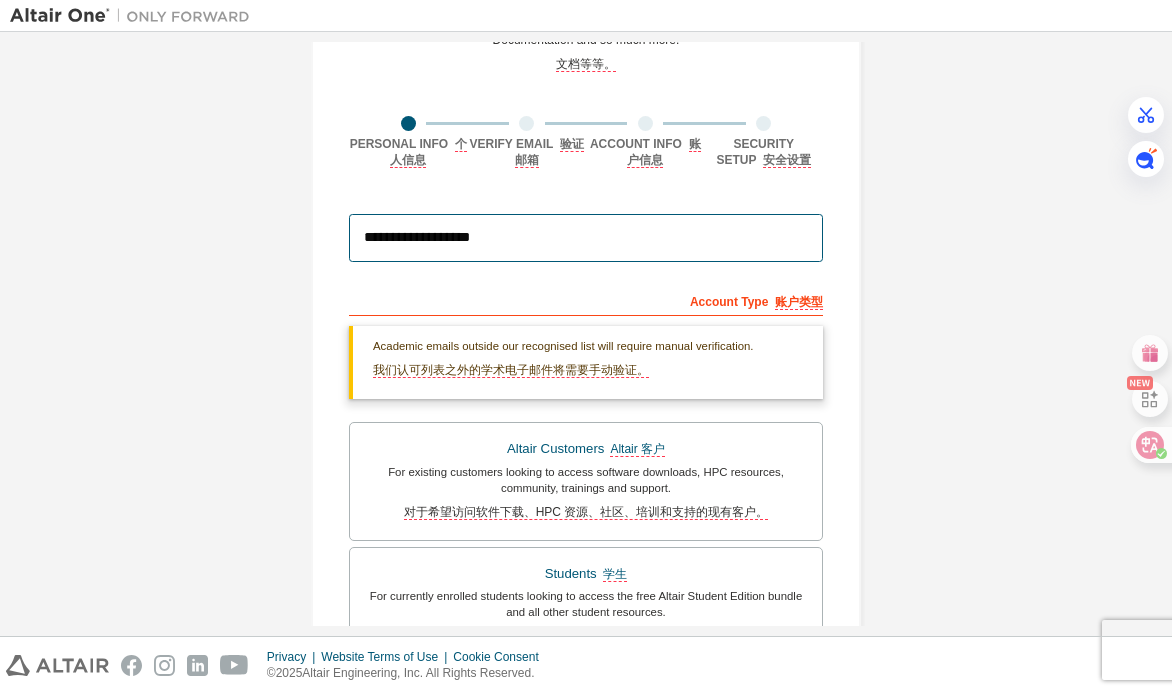 click on "**********" at bounding box center (586, 238) 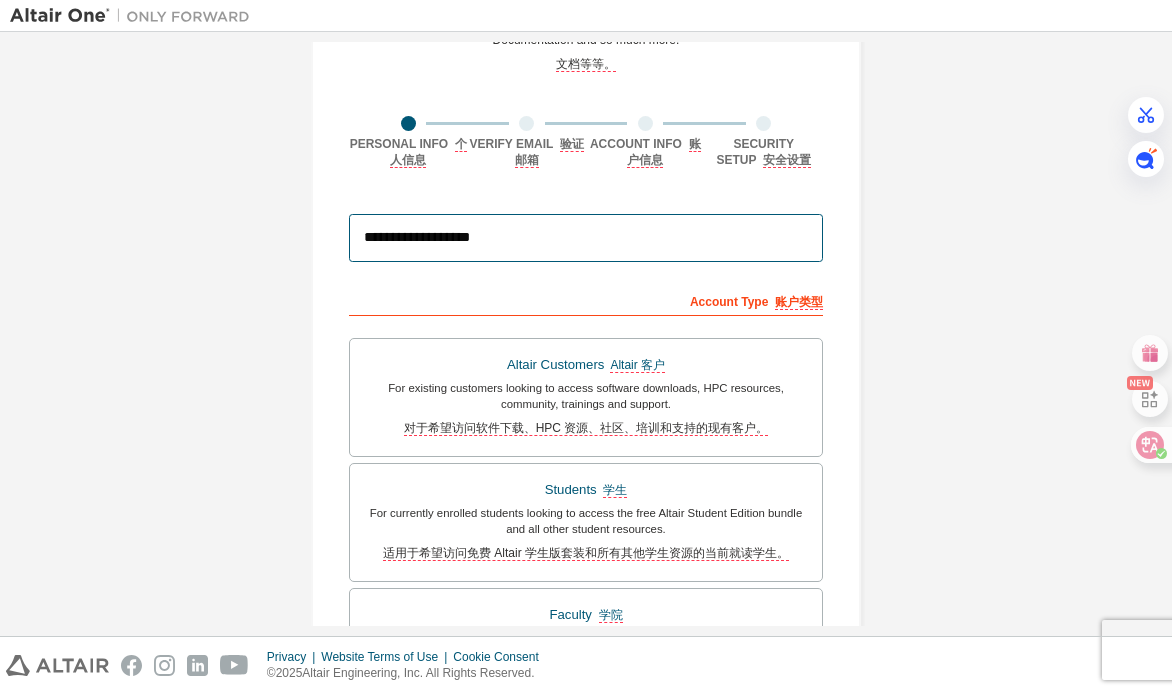 drag, startPoint x: 389, startPoint y: 240, endPoint x: 413, endPoint y: 238, distance: 24.083189 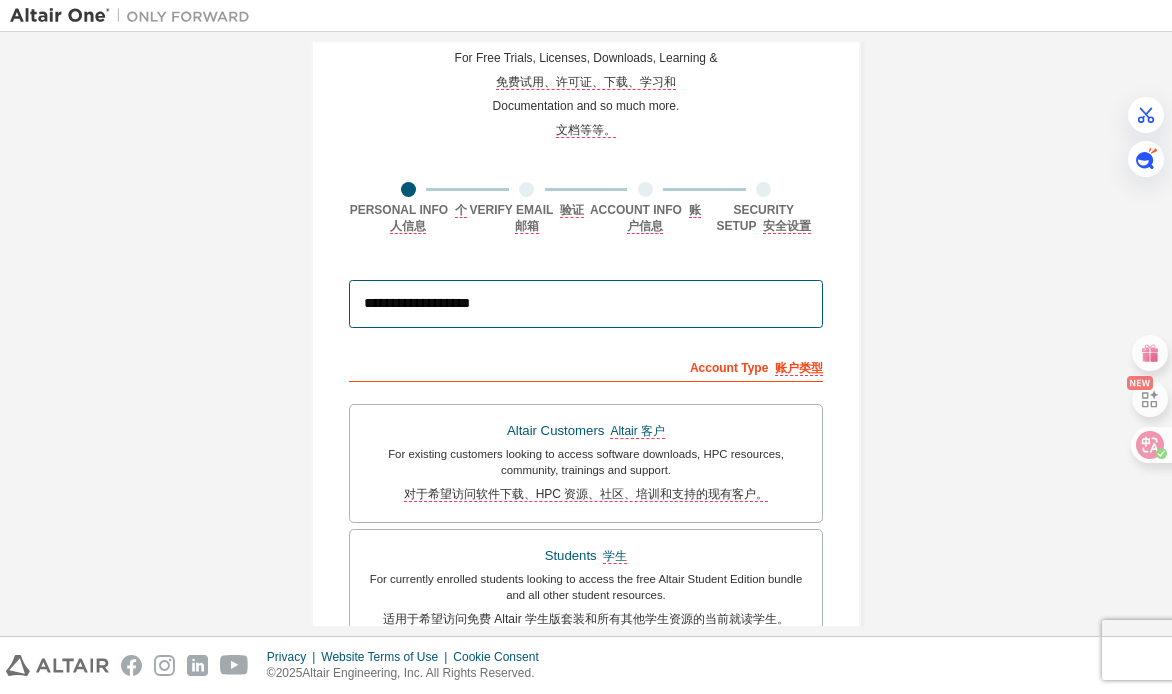 scroll, scrollTop: 133, scrollLeft: 0, axis: vertical 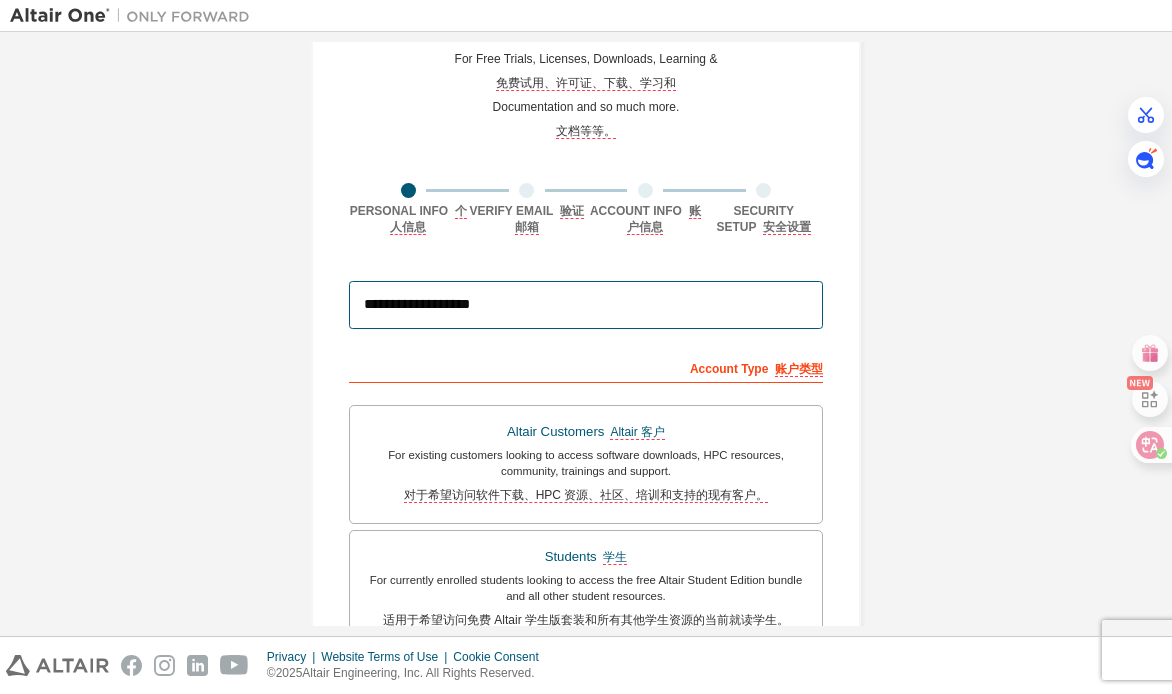 click on "**********" at bounding box center [586, 305] 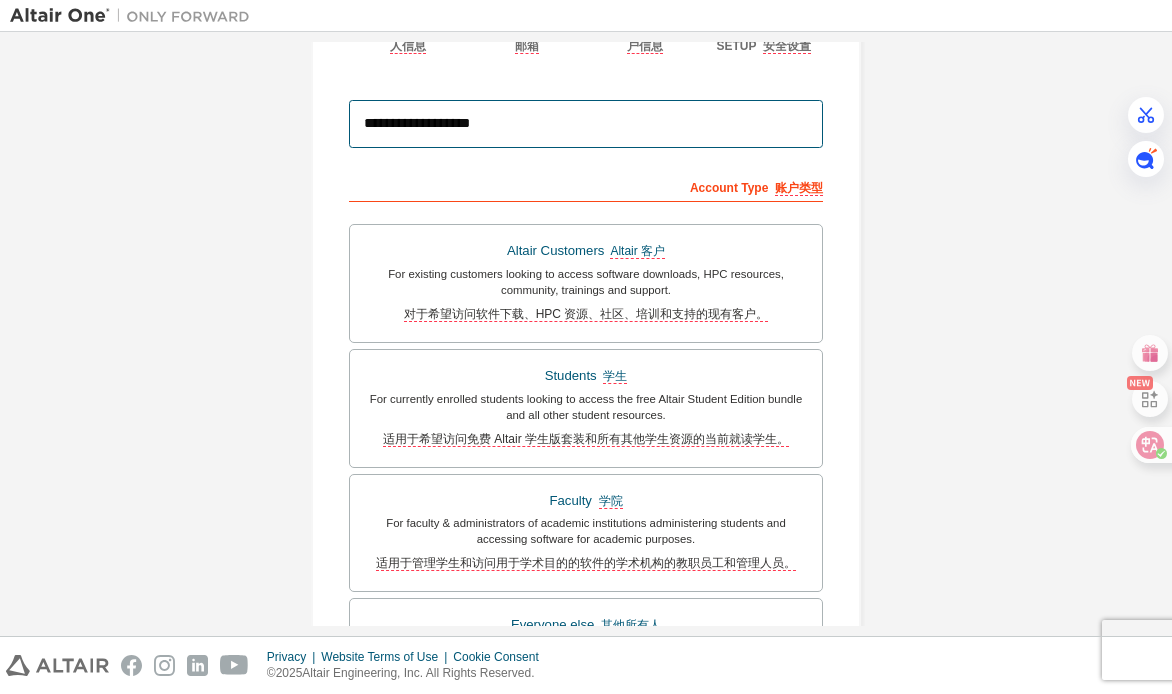 scroll, scrollTop: 333, scrollLeft: 0, axis: vertical 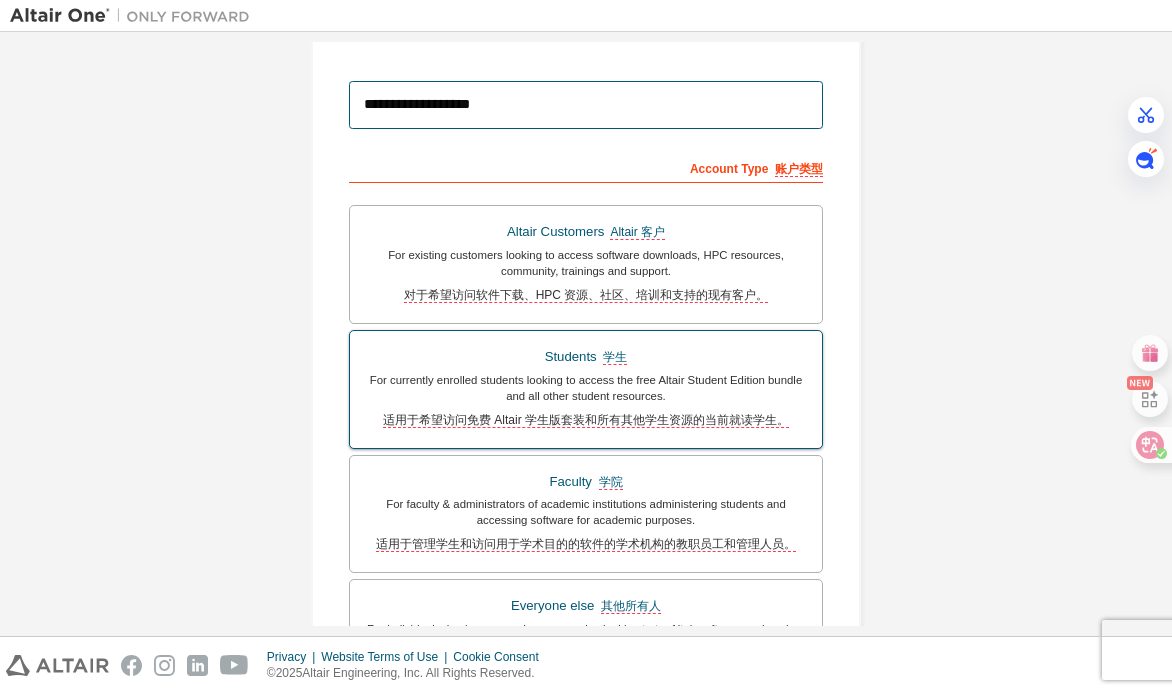 type on "**********" 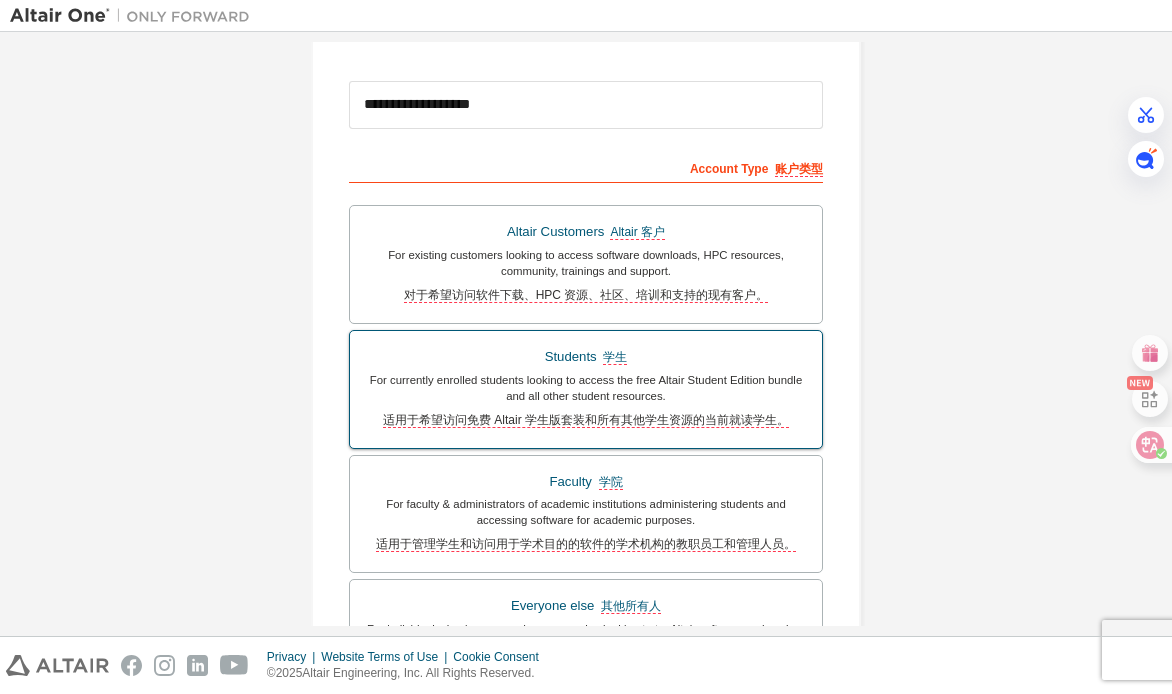 click on "For currently enrolled students looking to access the free Altair Student Edition bundle and all other student resources. 适用于希望访问免费 Altair 学生版套装和所有其他学生资源的当前就读学生。" at bounding box center [586, 404] 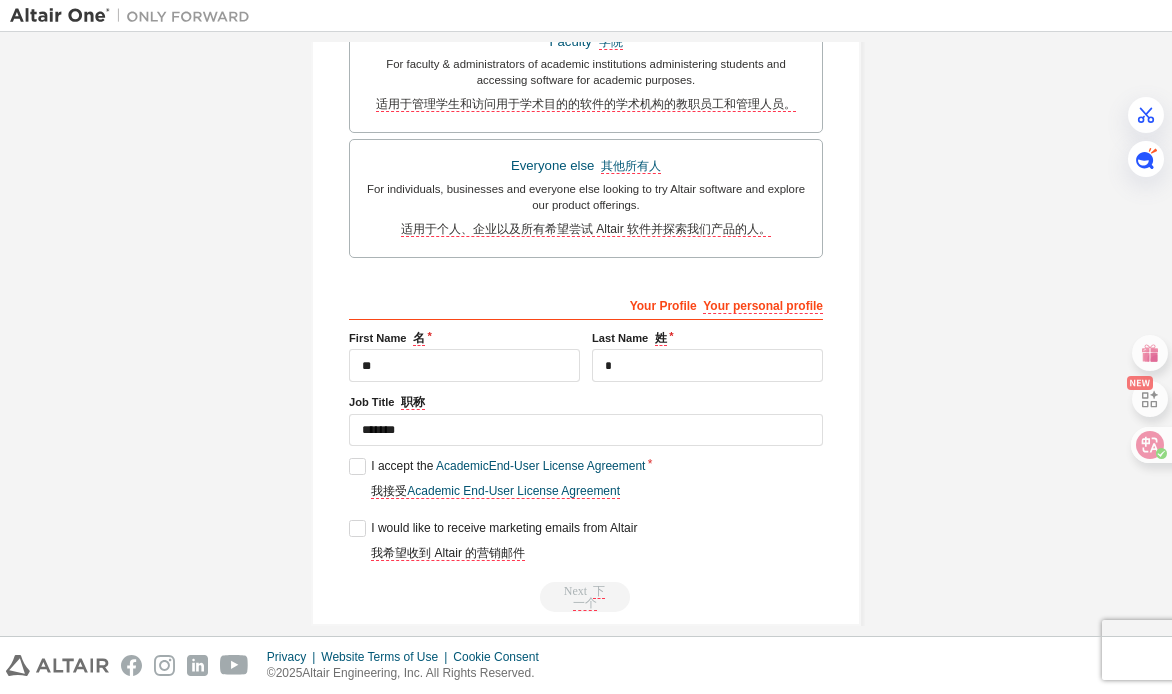 scroll, scrollTop: 799, scrollLeft: 0, axis: vertical 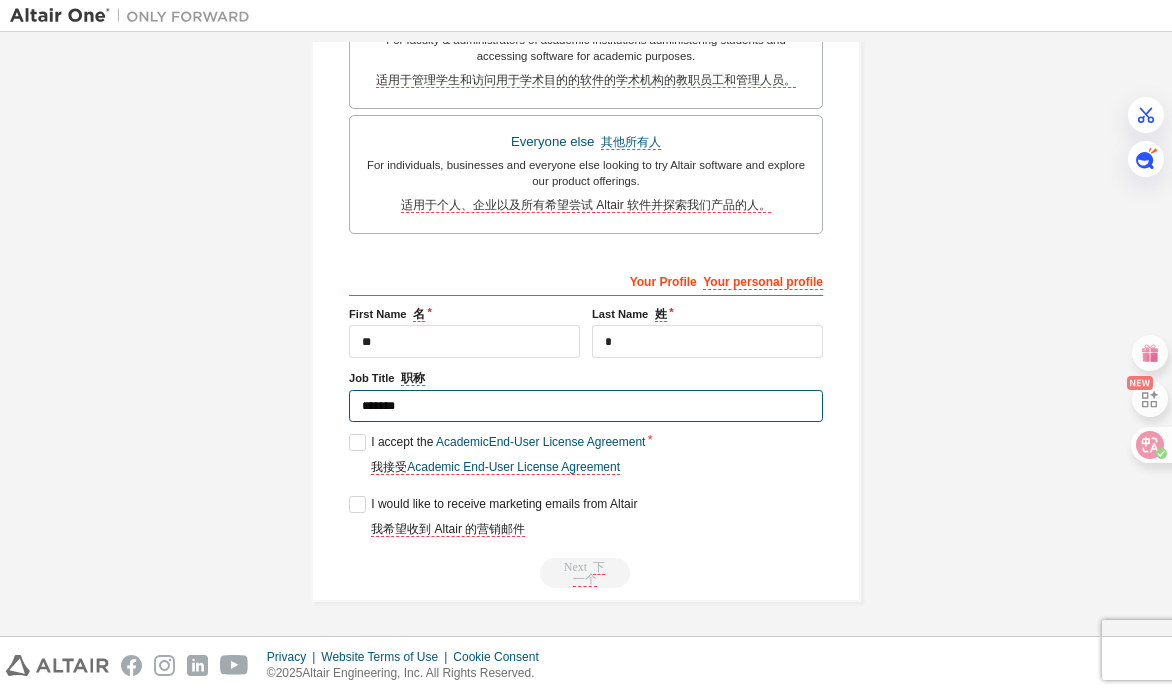 drag, startPoint x: 559, startPoint y: 411, endPoint x: 324, endPoint y: 402, distance: 235.17227 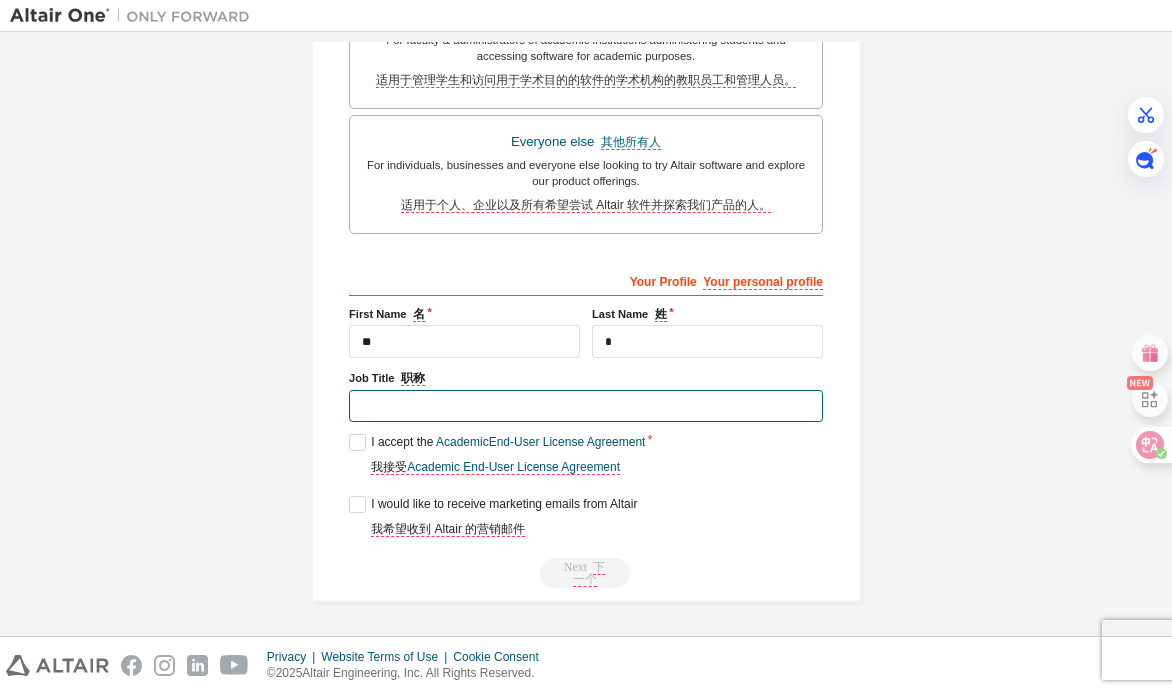 type 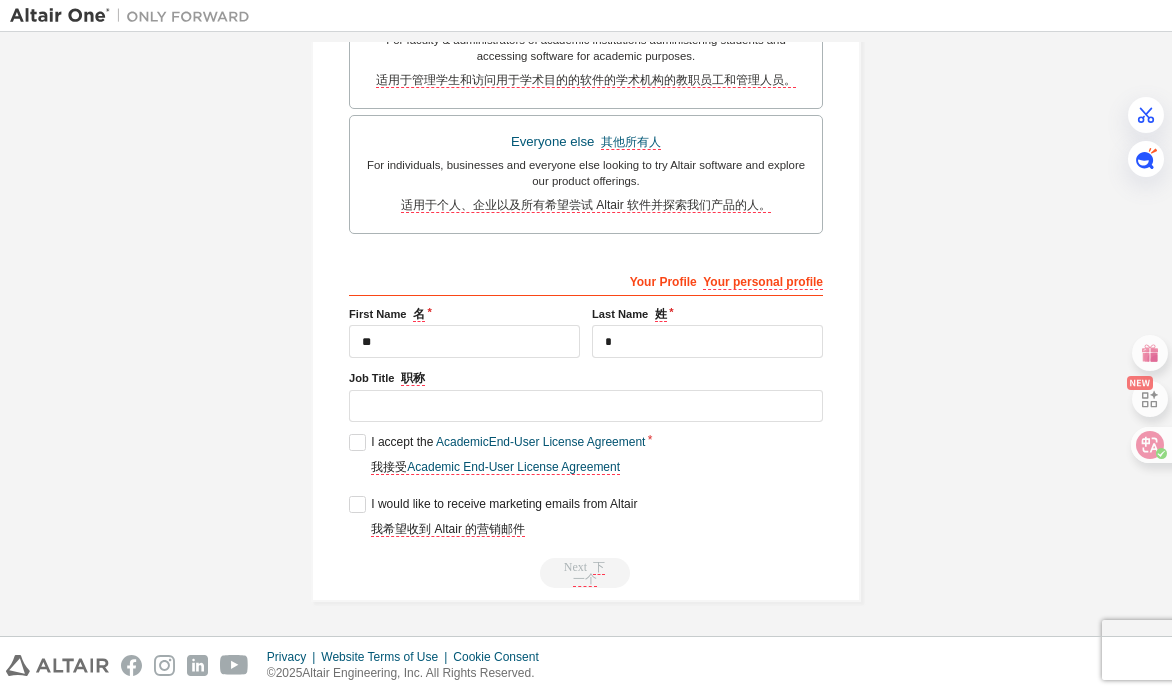 click on "**********" at bounding box center (586, -65) 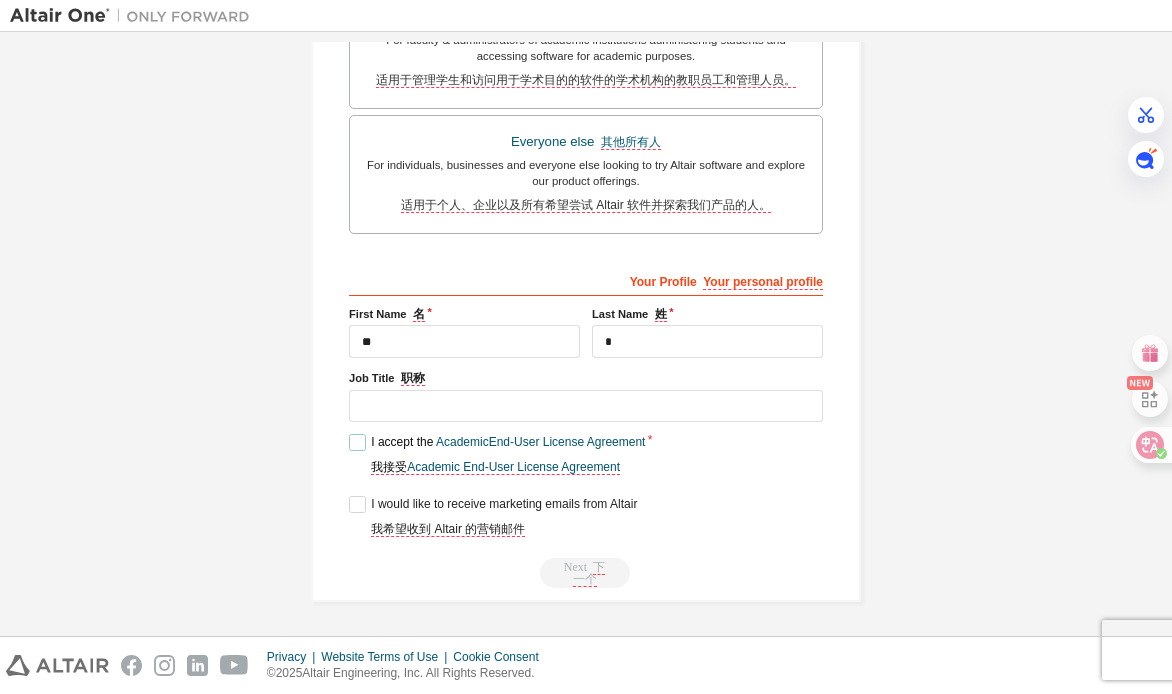 click on "I accept the   Academic   End-User License Agreement 我接受 学术最终用户许可协议" at bounding box center (497, 459) 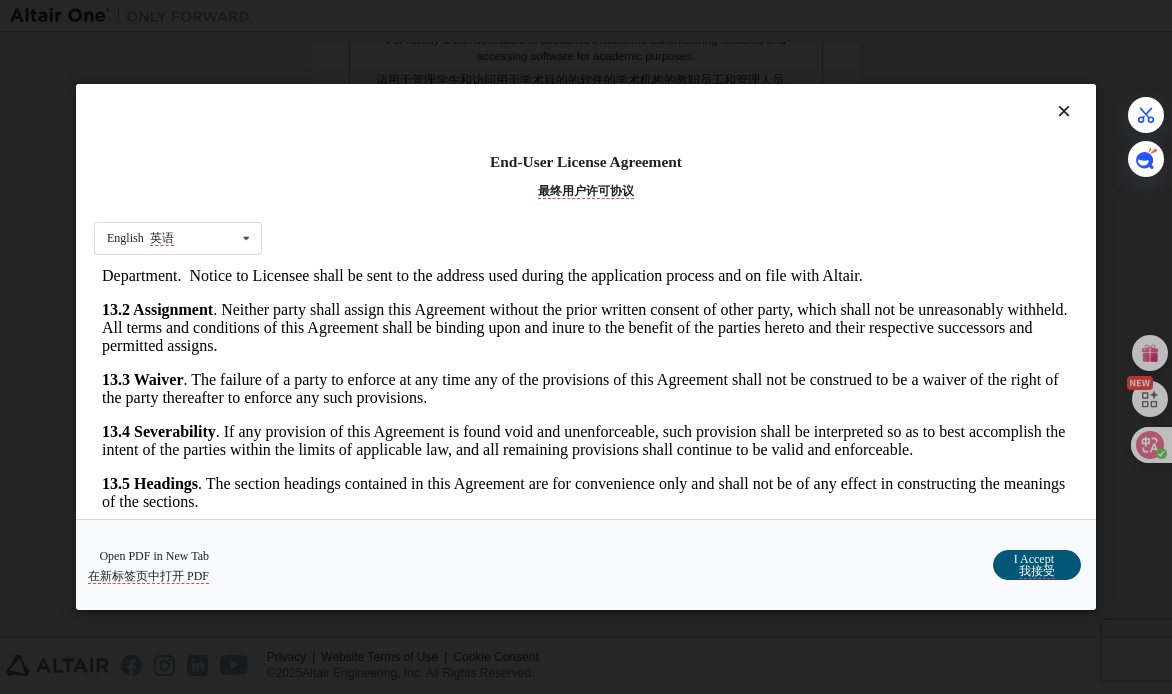 scroll, scrollTop: 4732, scrollLeft: 0, axis: vertical 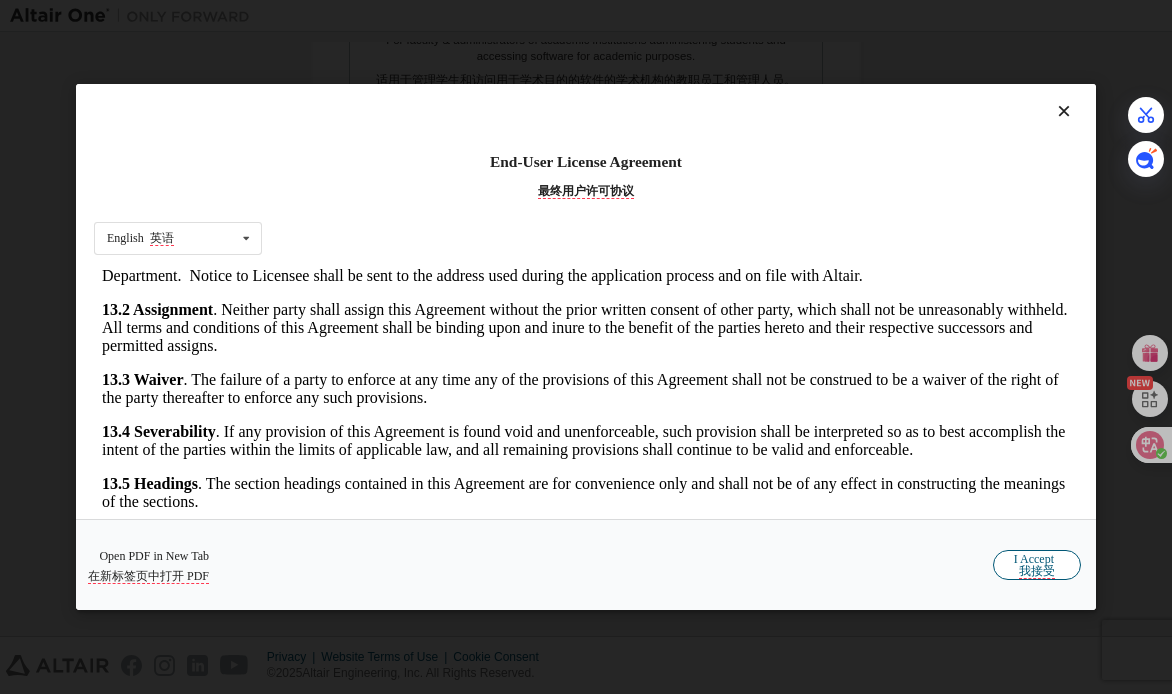 click on "我接受" at bounding box center [1037, 571] 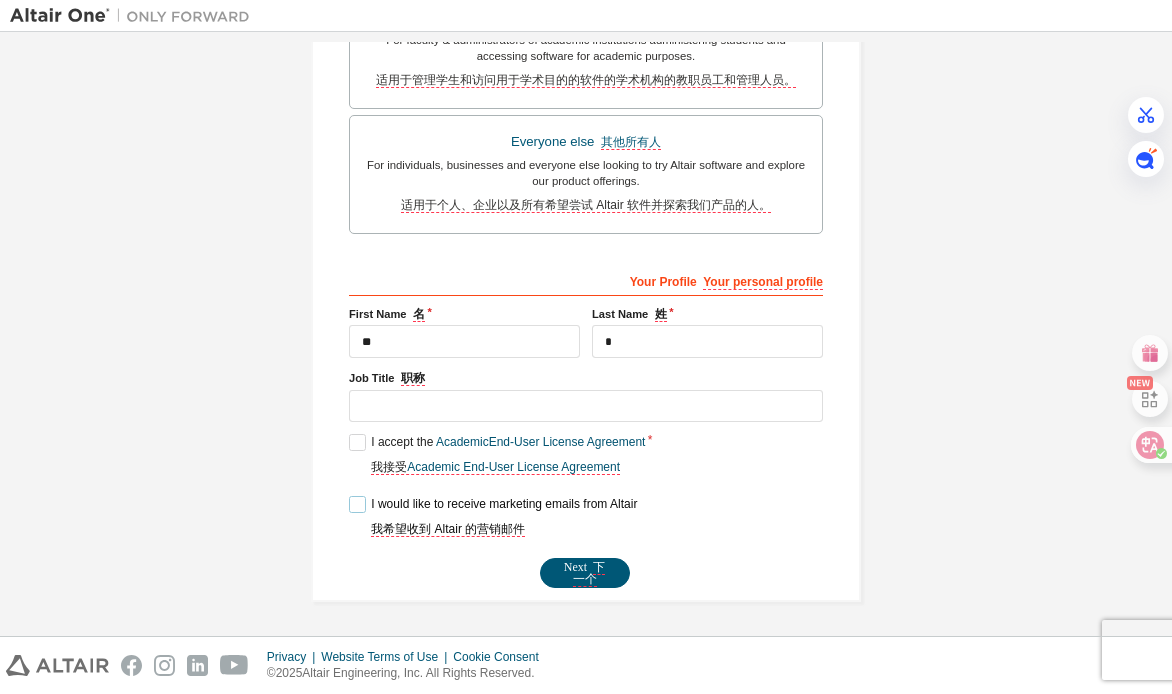 click on "I would like to receive marketing emails from Altair 我希望收到 Altair 的营销邮件" at bounding box center [493, 521] 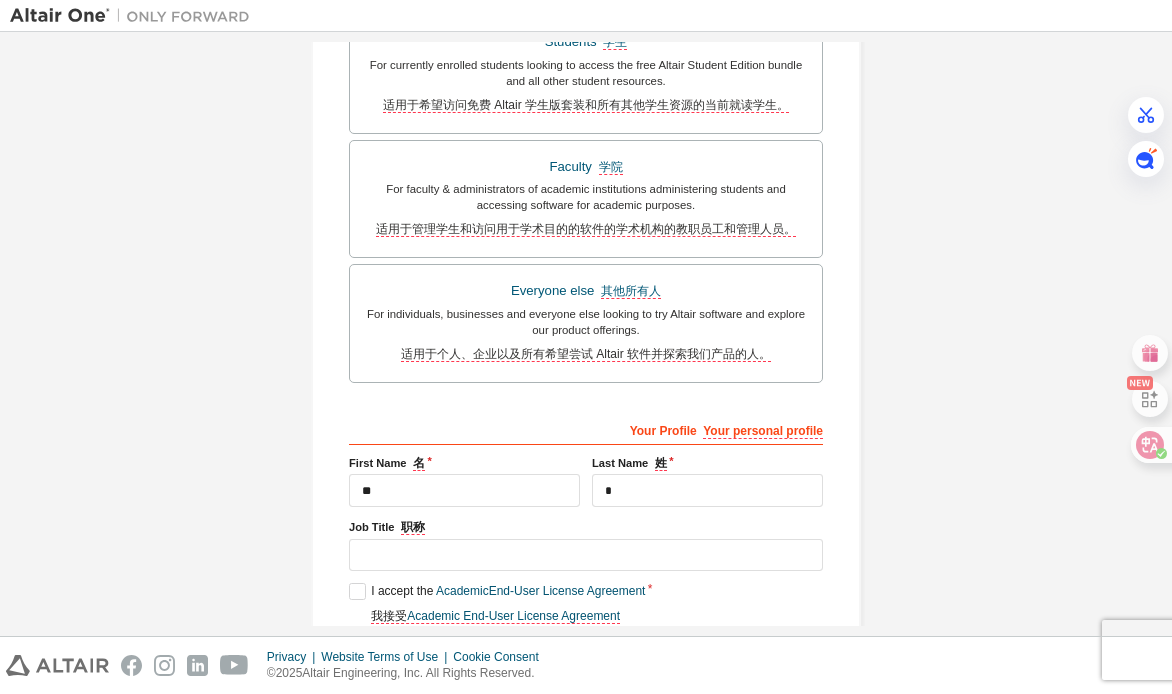 scroll, scrollTop: 799, scrollLeft: 0, axis: vertical 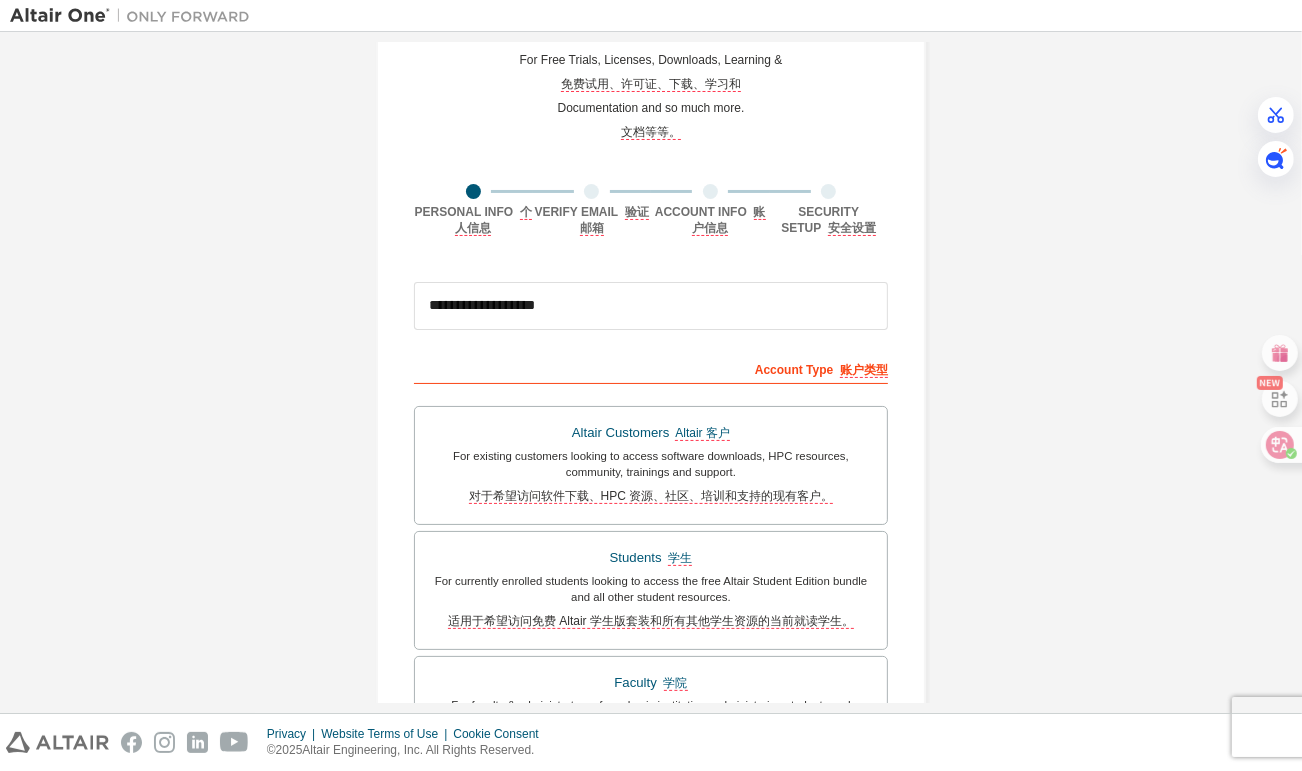 click on "**********" at bounding box center (651, 600) 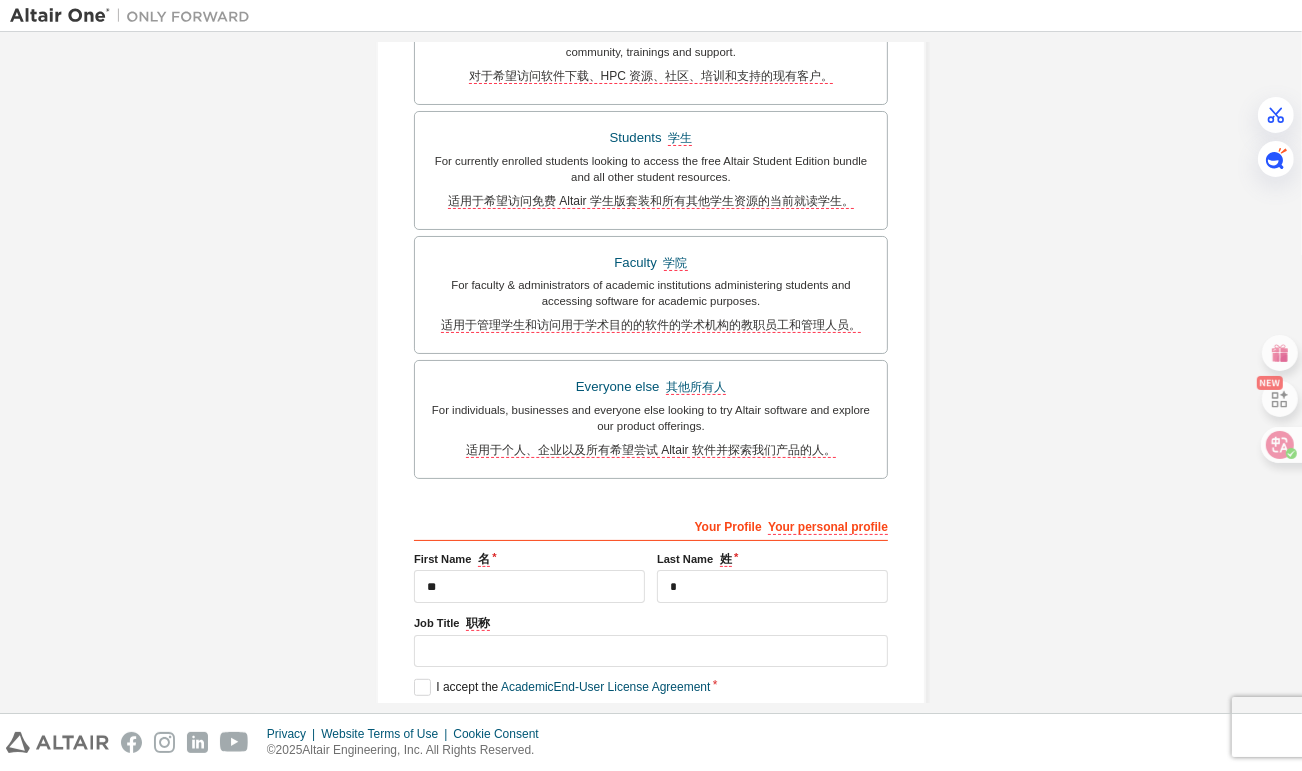 scroll, scrollTop: 714, scrollLeft: 0, axis: vertical 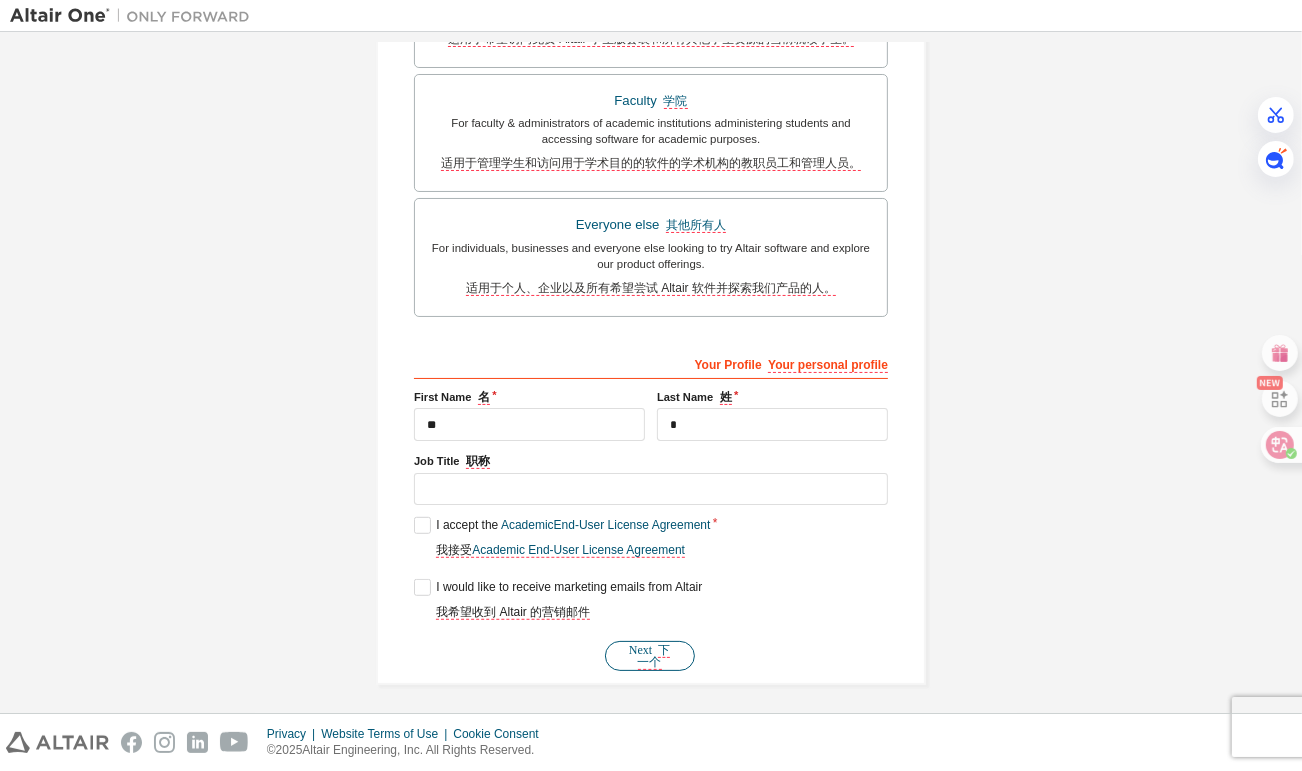 click on "下一个" at bounding box center (654, 656) 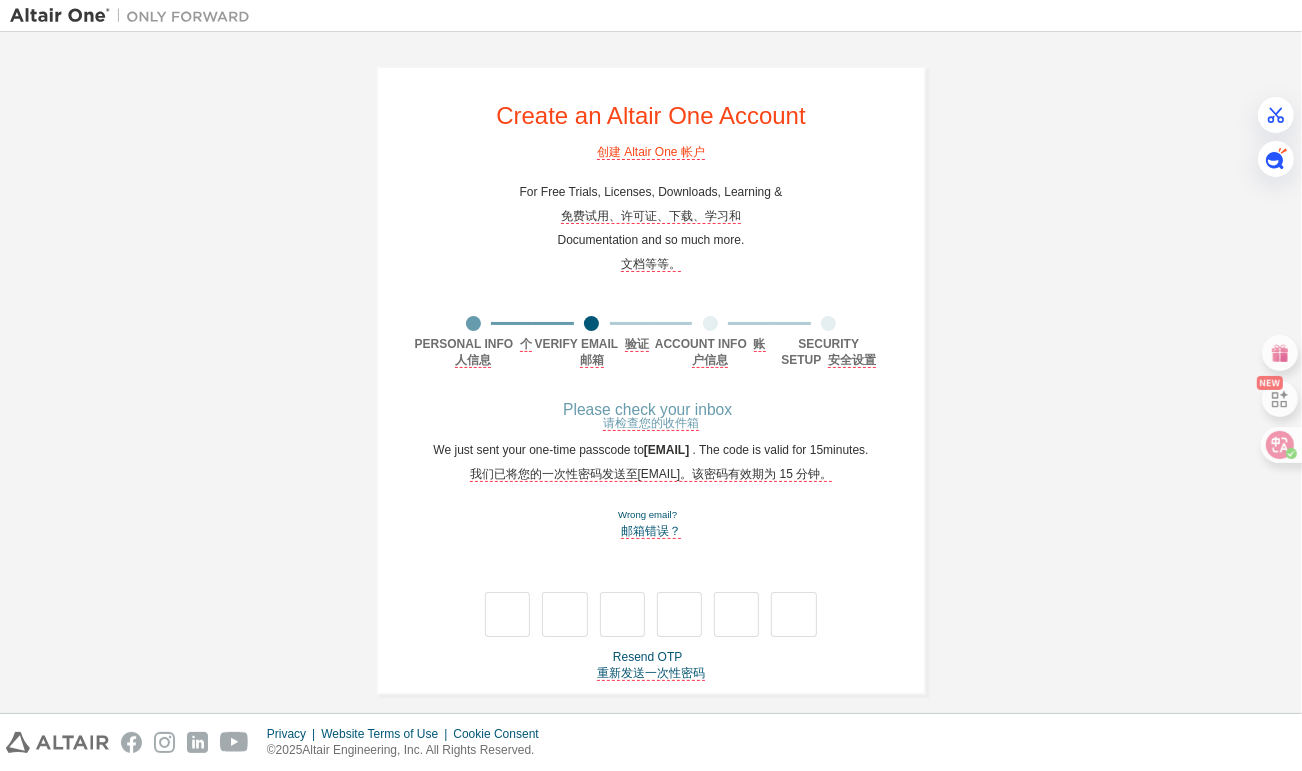 scroll, scrollTop: 31, scrollLeft: 0, axis: vertical 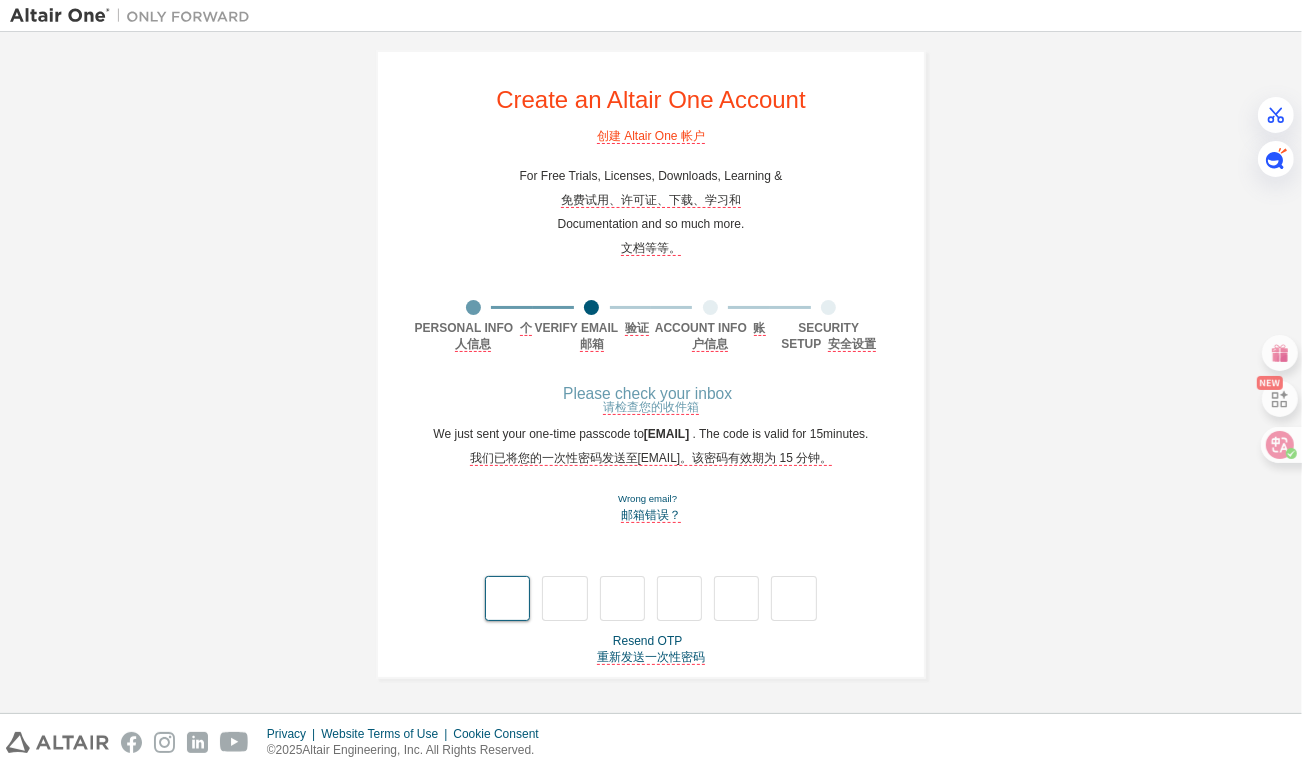 type on "*" 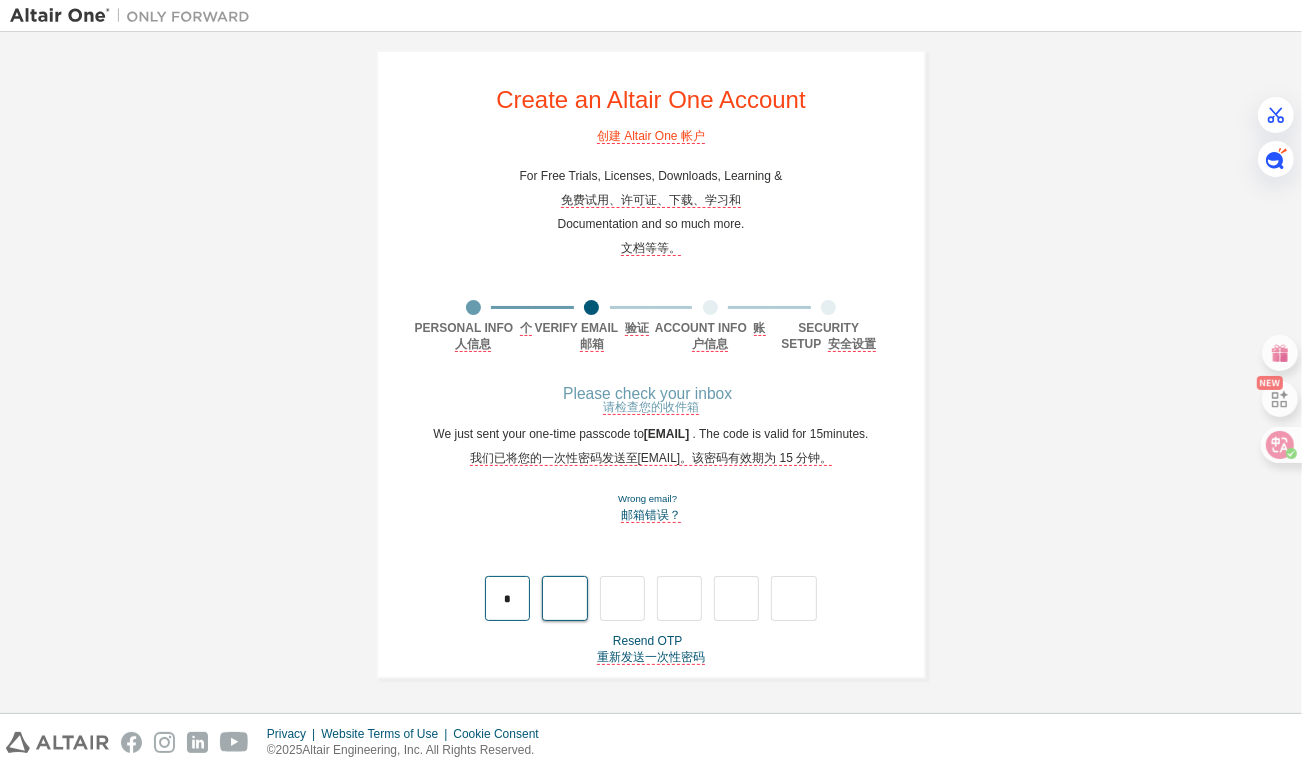 type on "*" 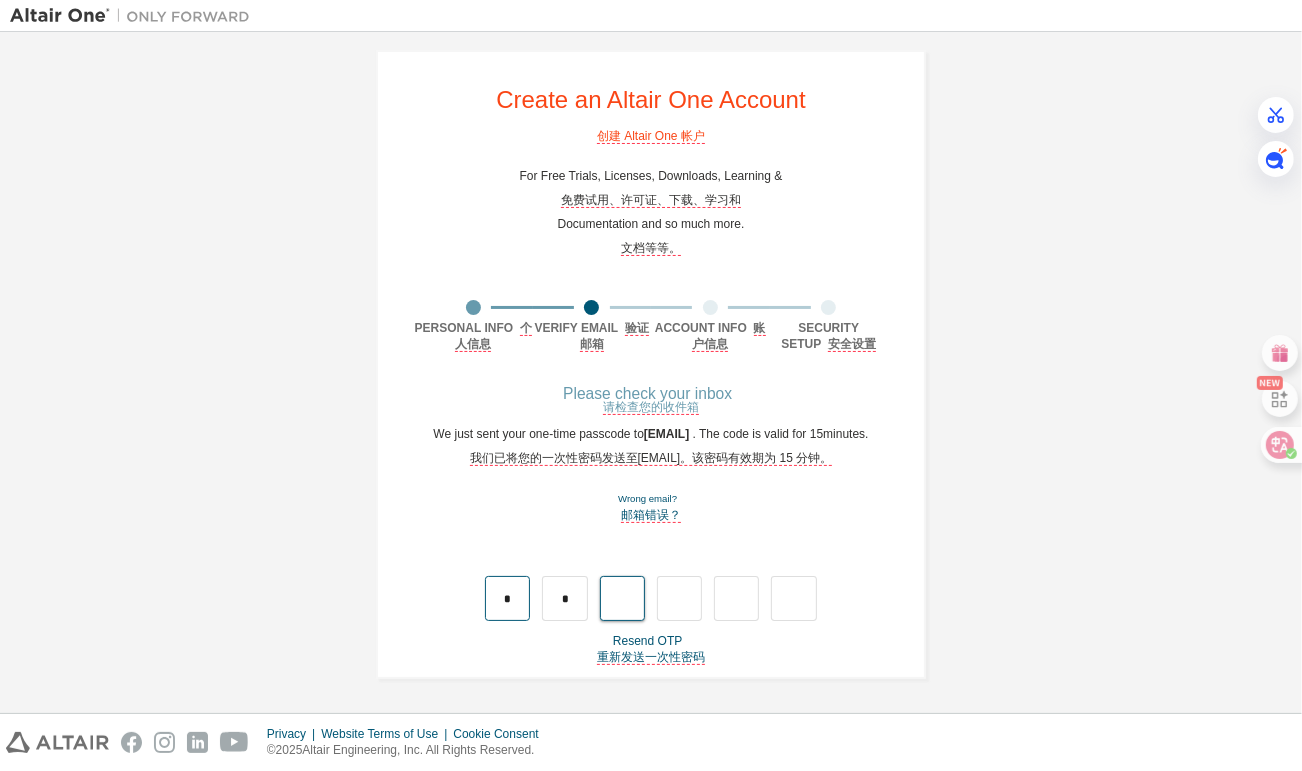 type on "*" 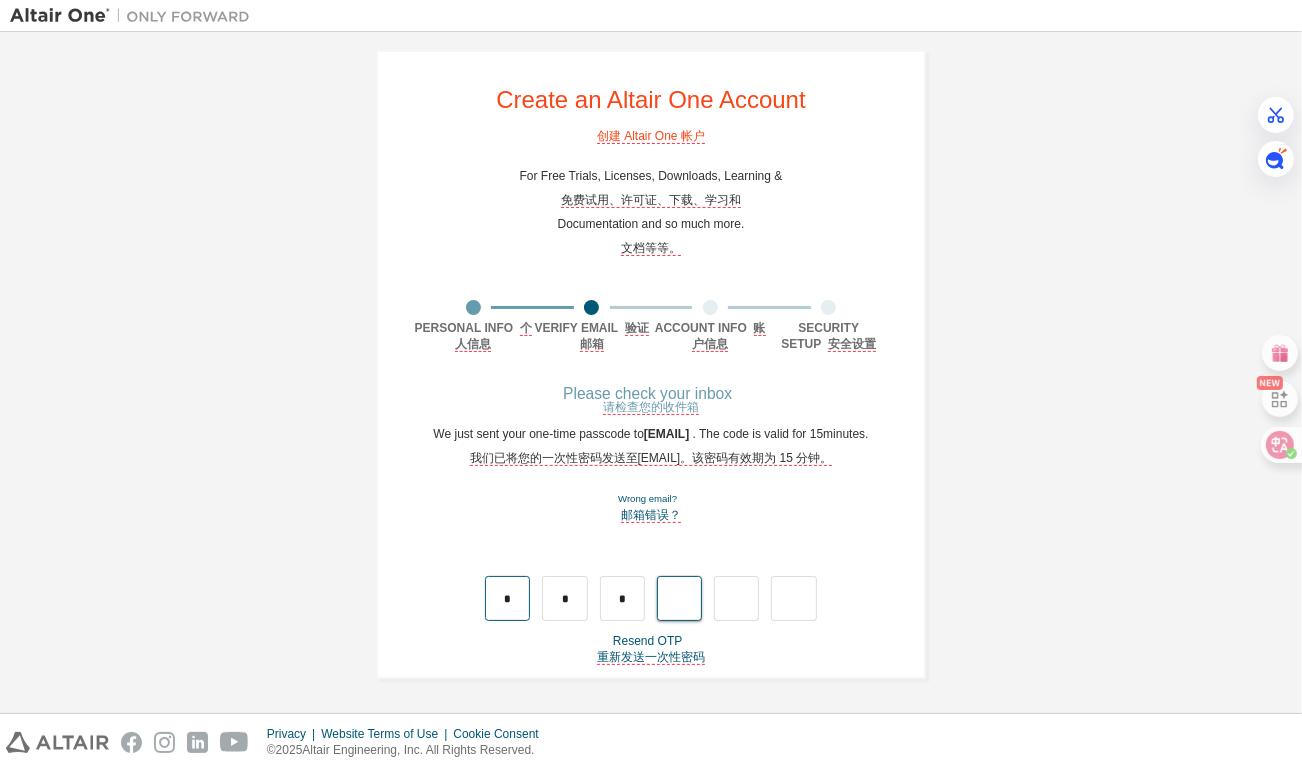 type on "*" 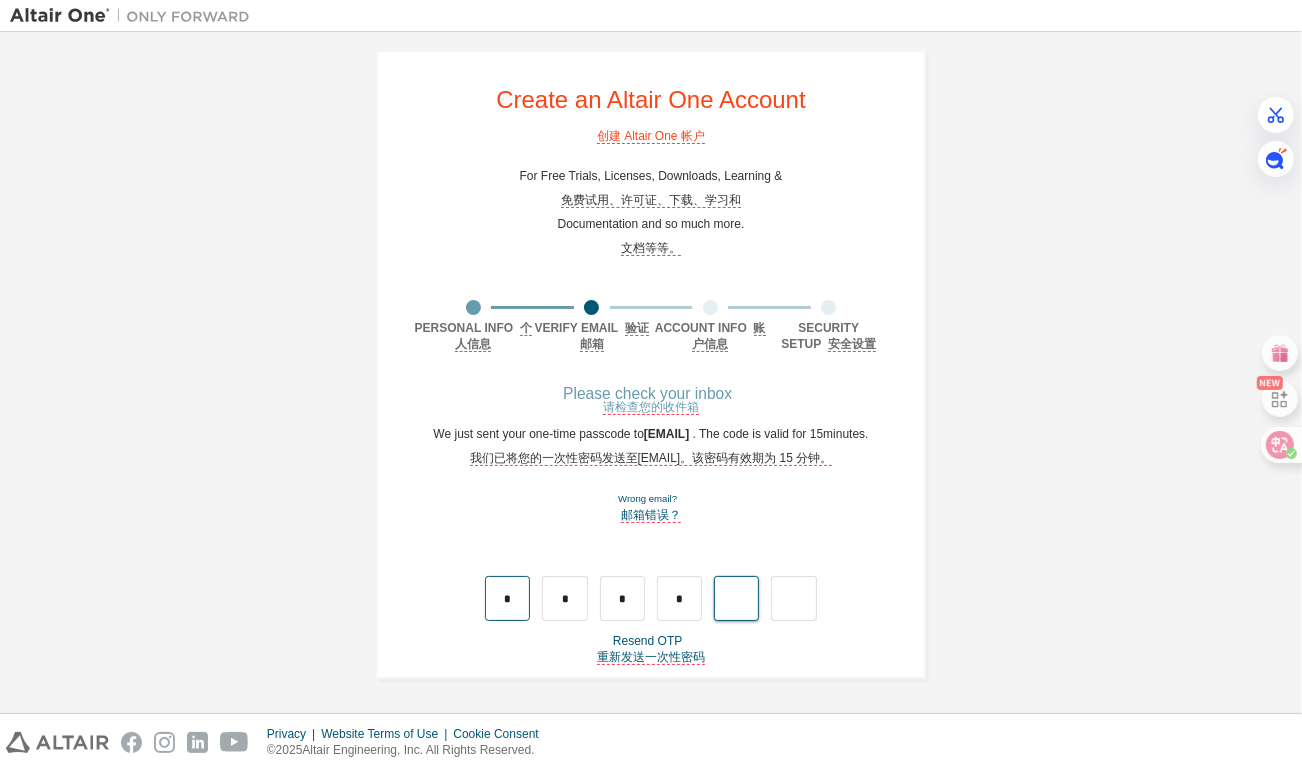 type on "*" 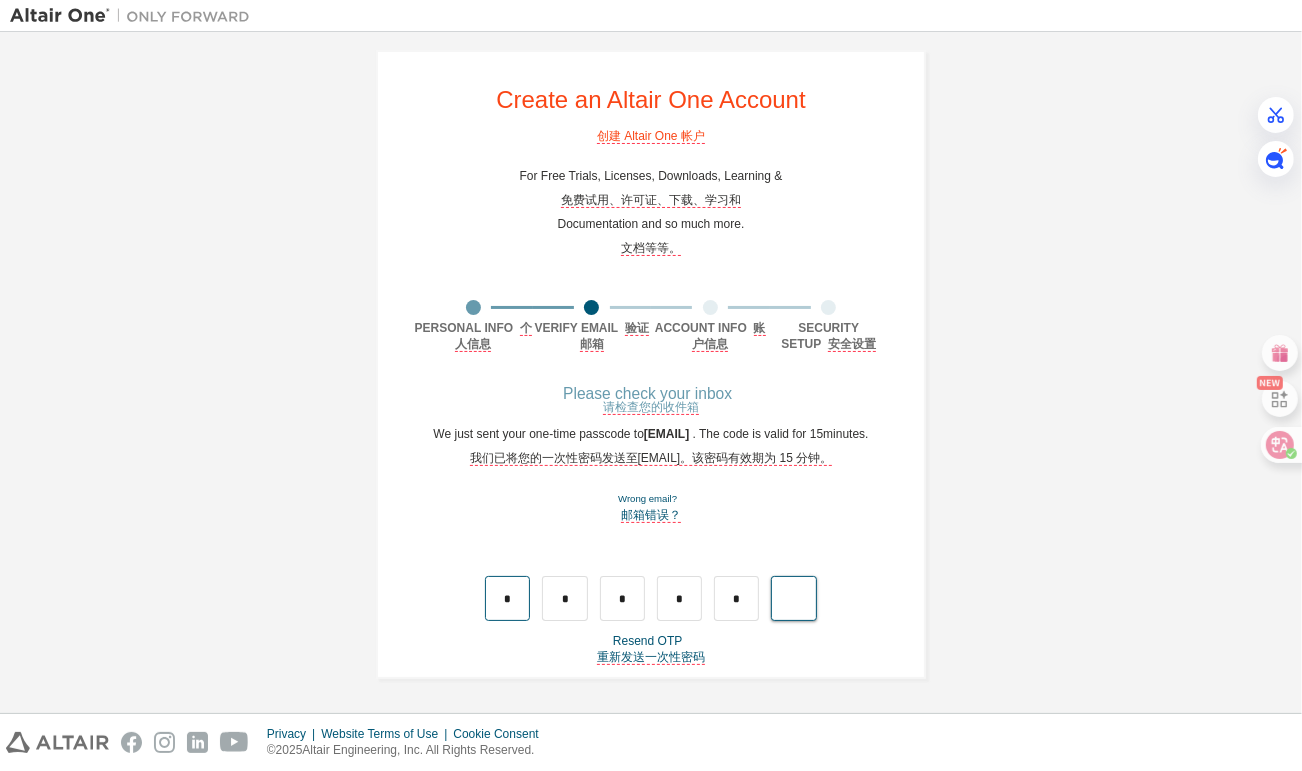 type on "*" 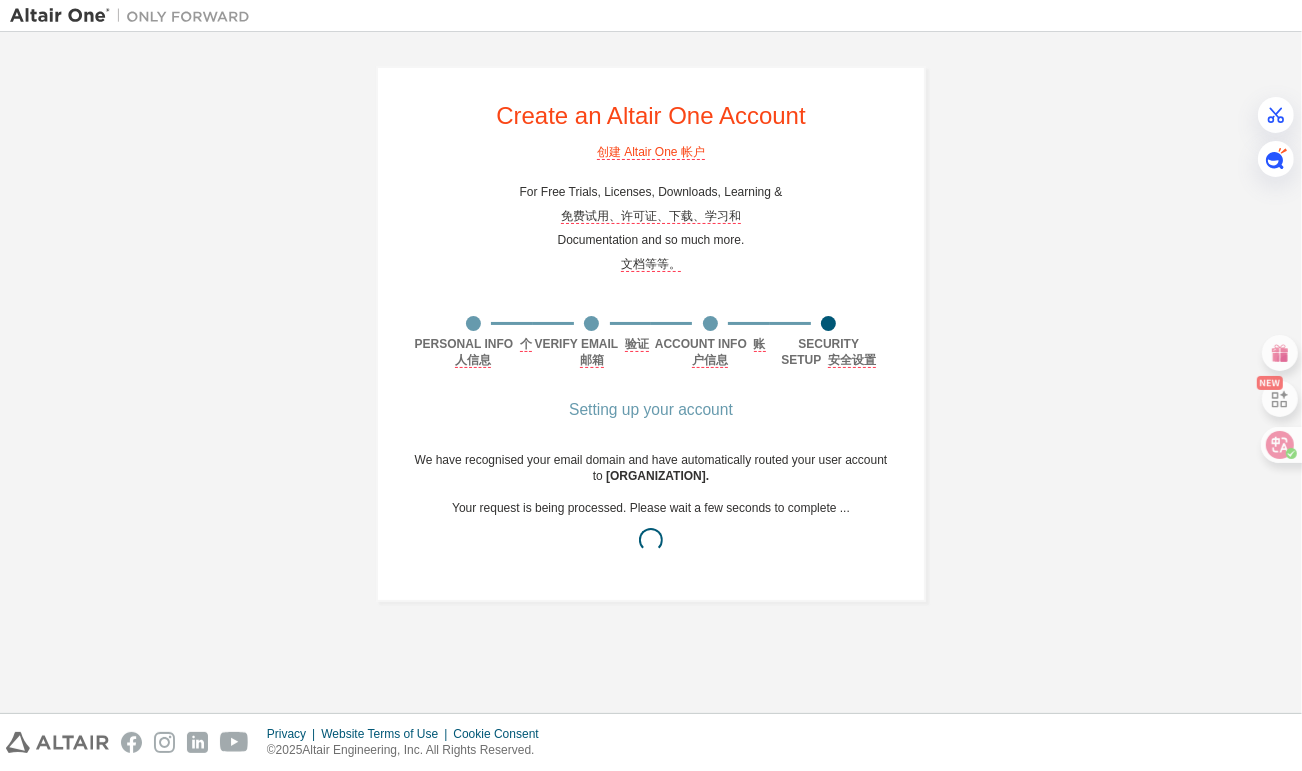 scroll, scrollTop: 0, scrollLeft: 0, axis: both 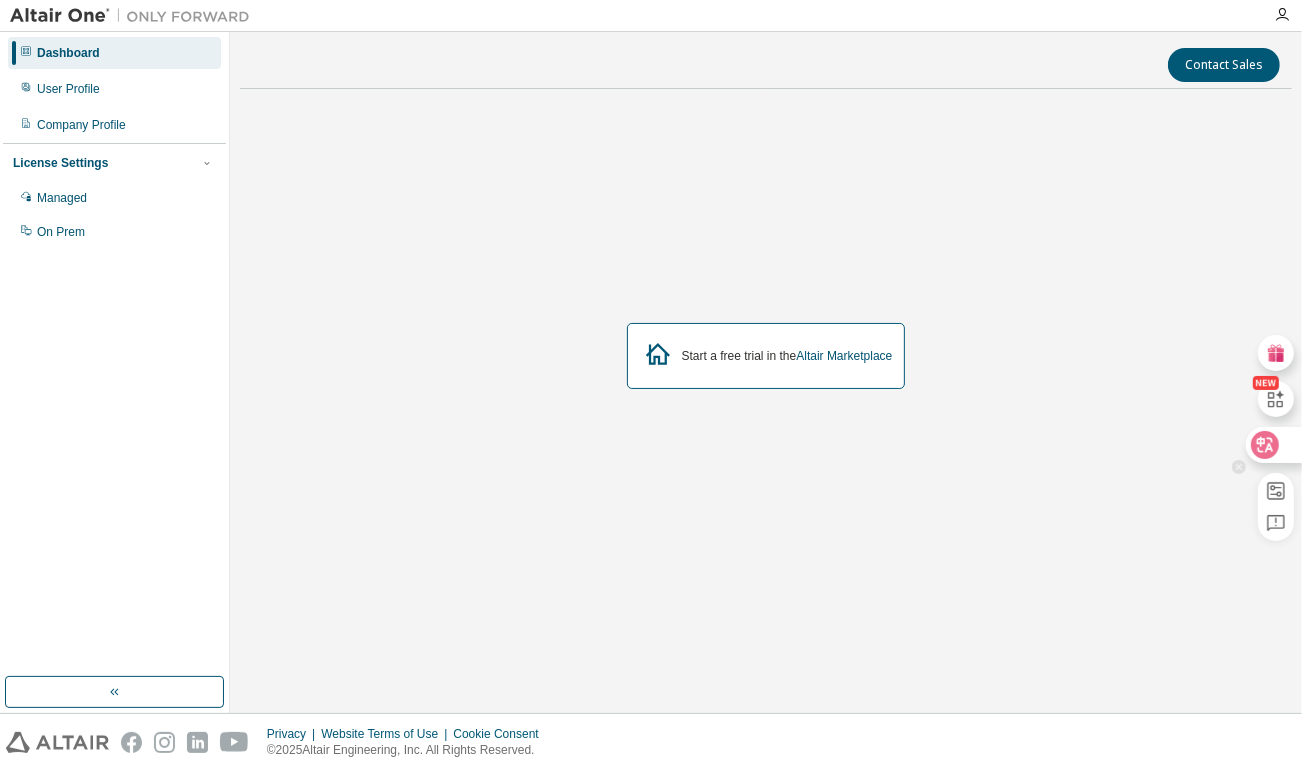 click 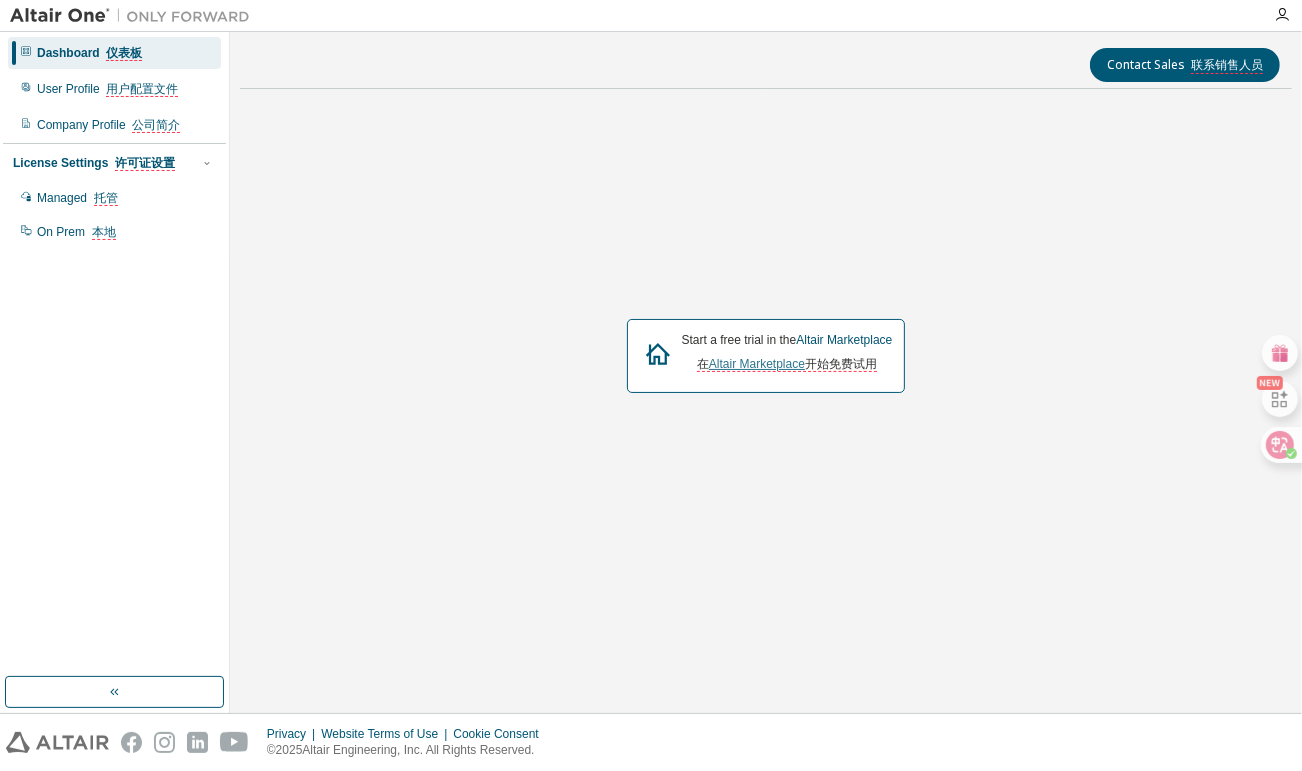click on "Altair Marketplace" at bounding box center (757, 364) 